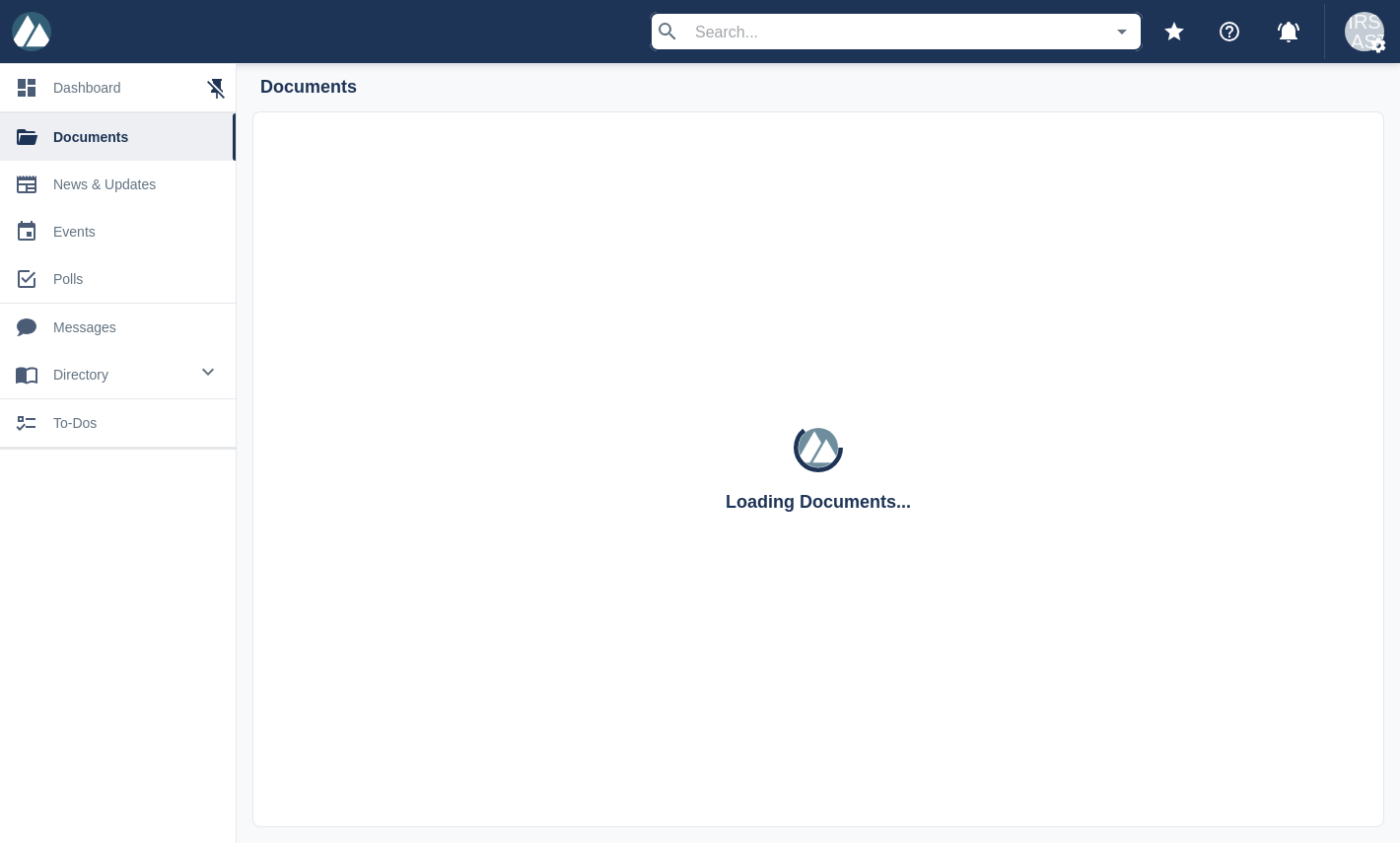 scroll, scrollTop: 0, scrollLeft: 0, axis: both 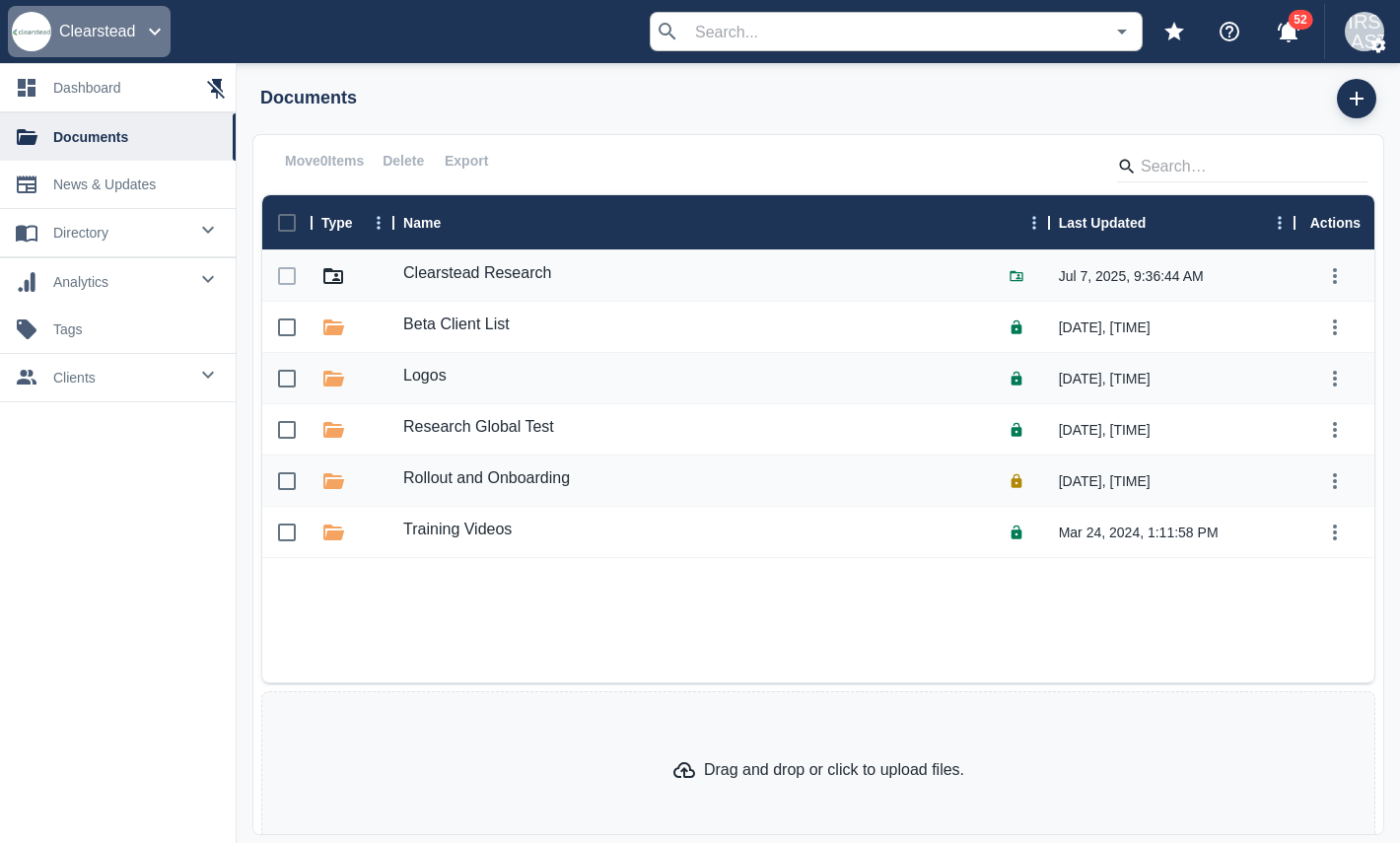 click at bounding box center (155, 32) 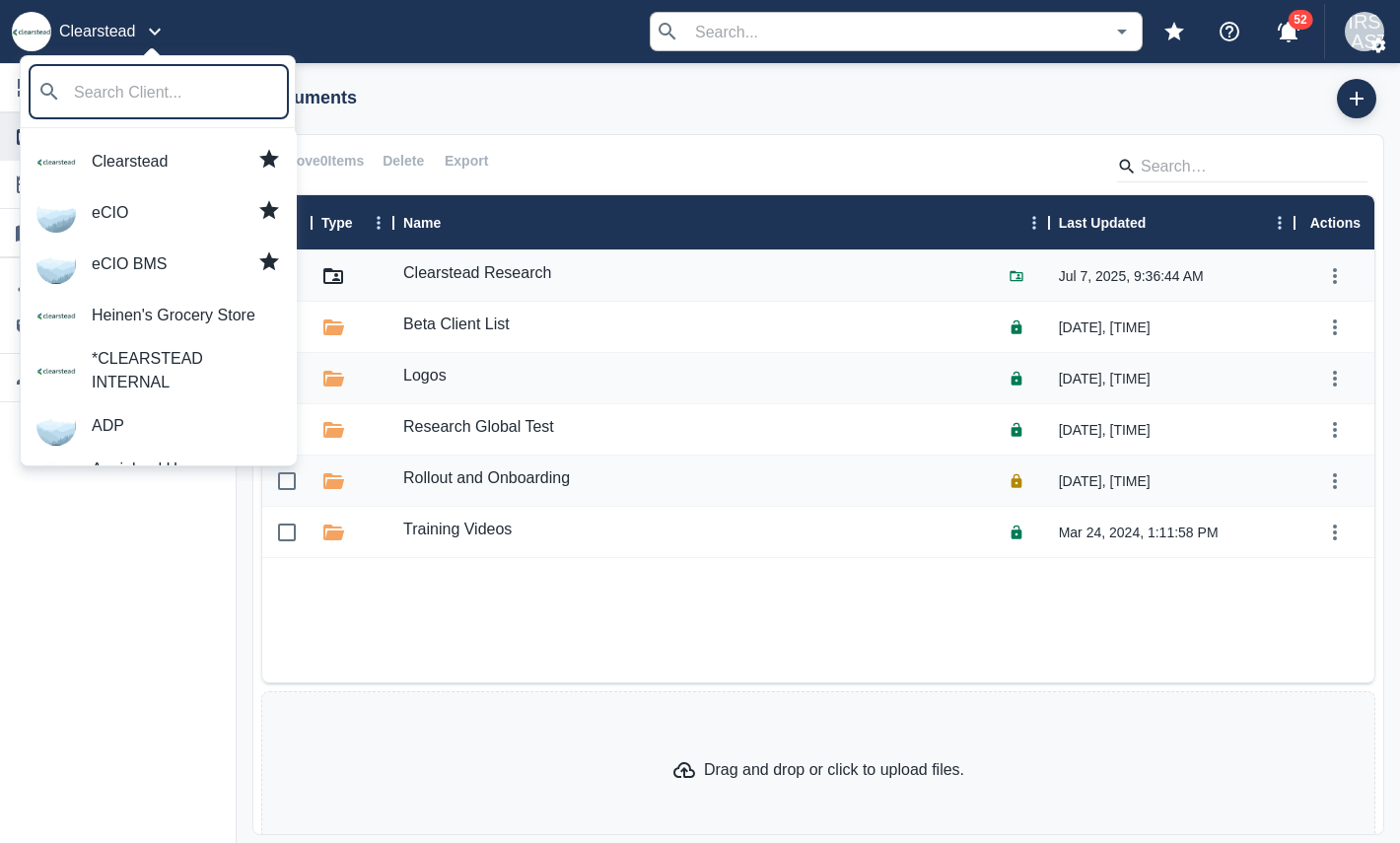 click on "eCIO" at bounding box center [186, 213] 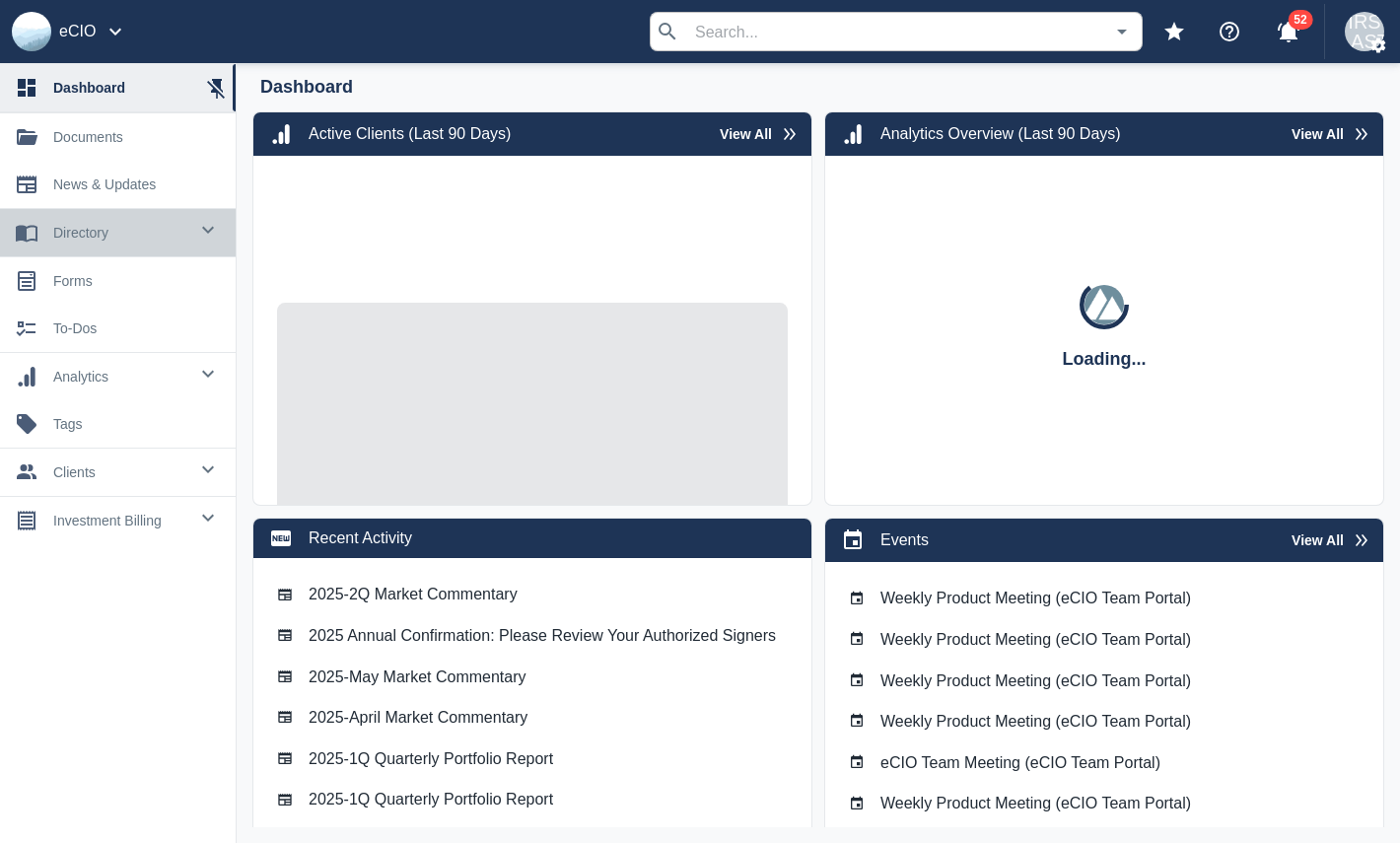 click on "directory" at bounding box center [120, 233] 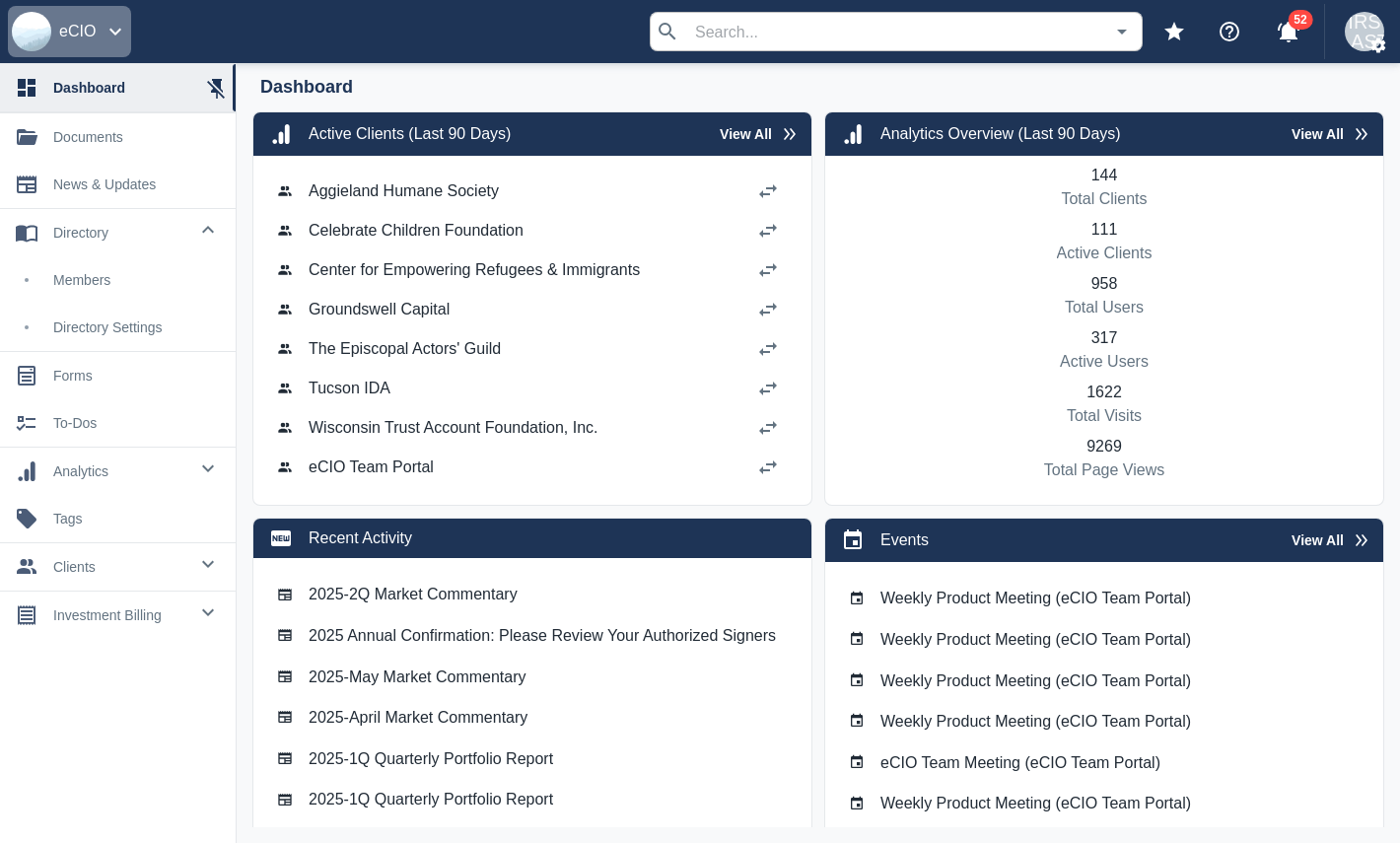 click at bounding box center [115, 32] 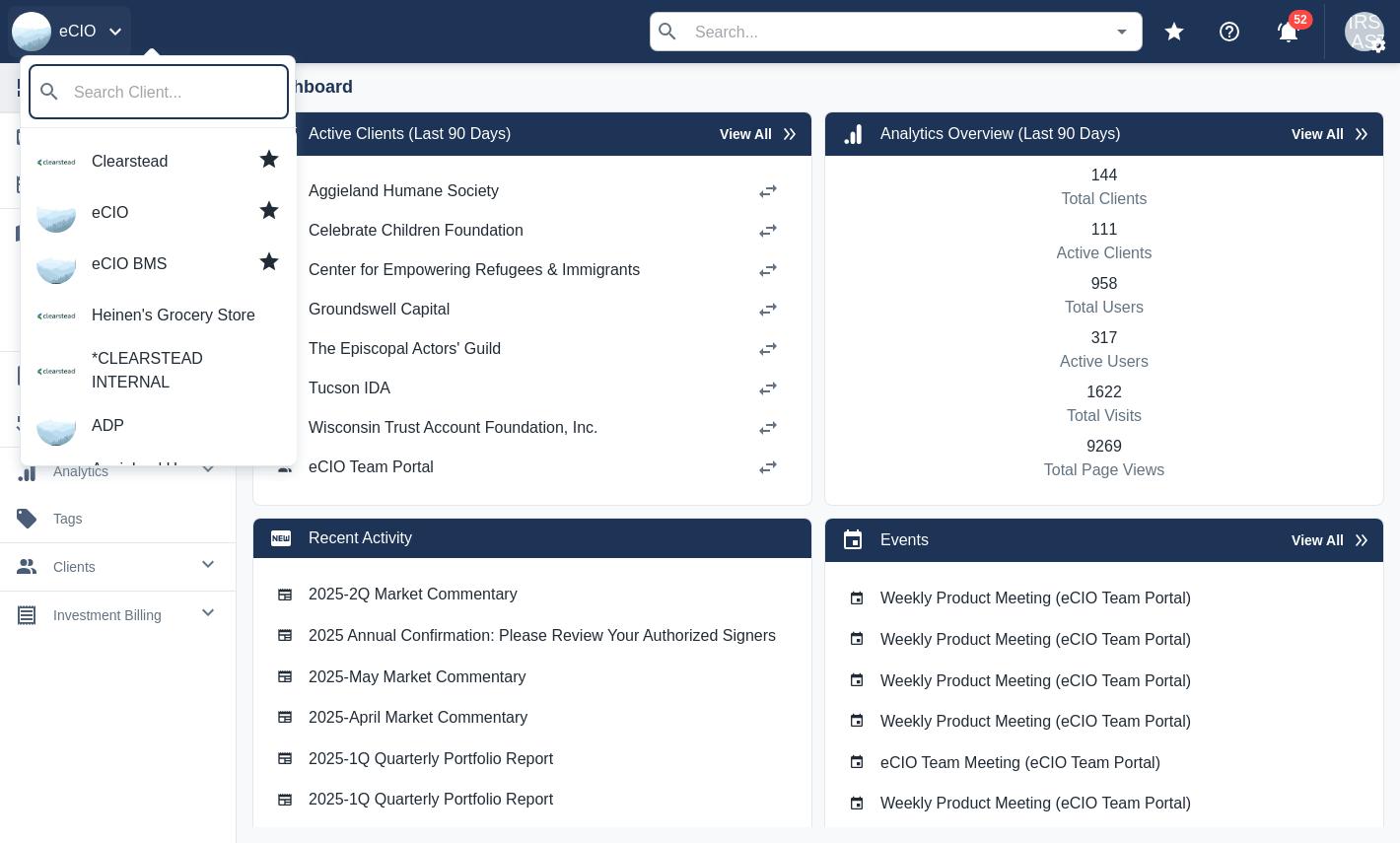 type on "t" 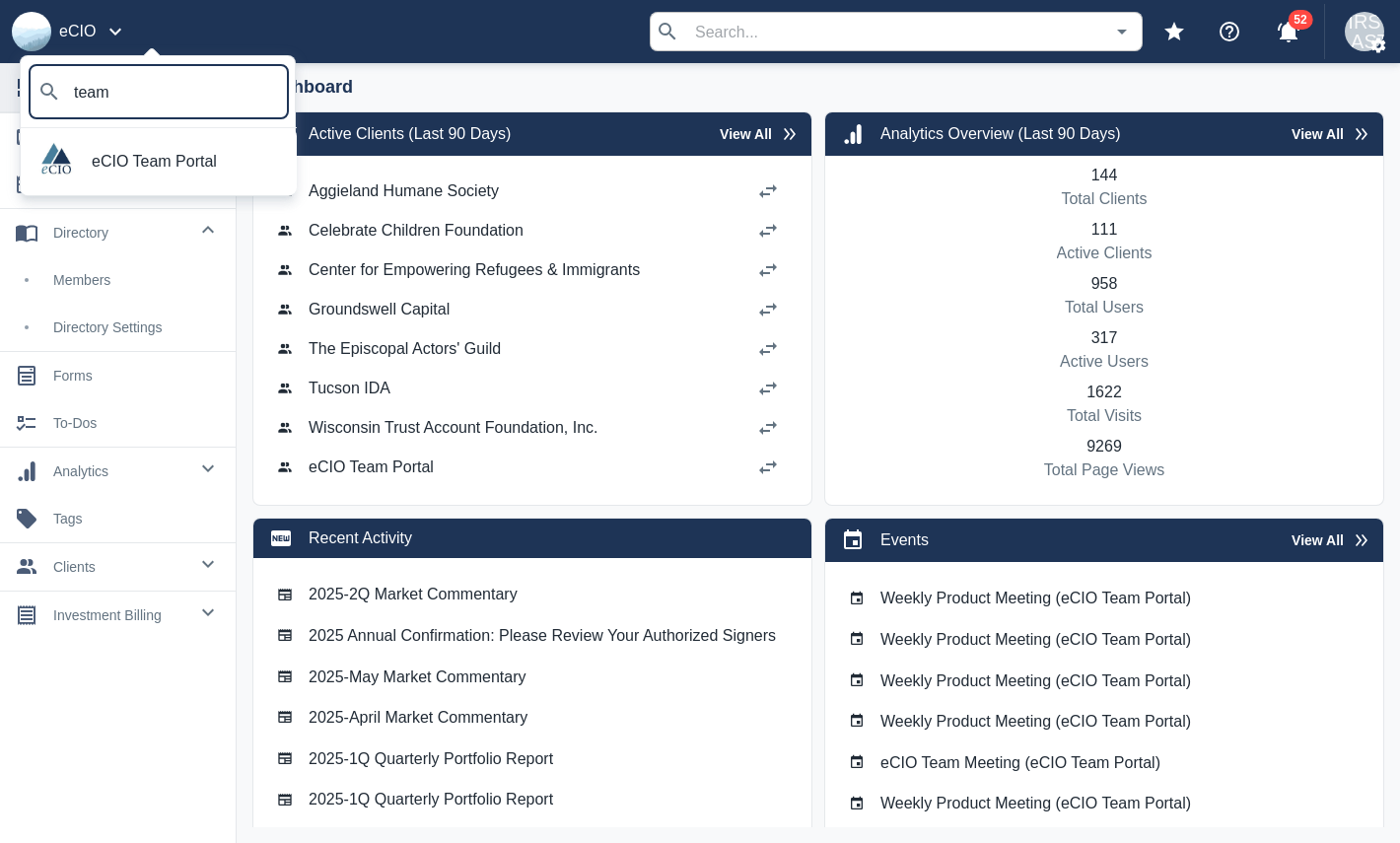 click on "eCIO Team Portal" at bounding box center [159, 162] 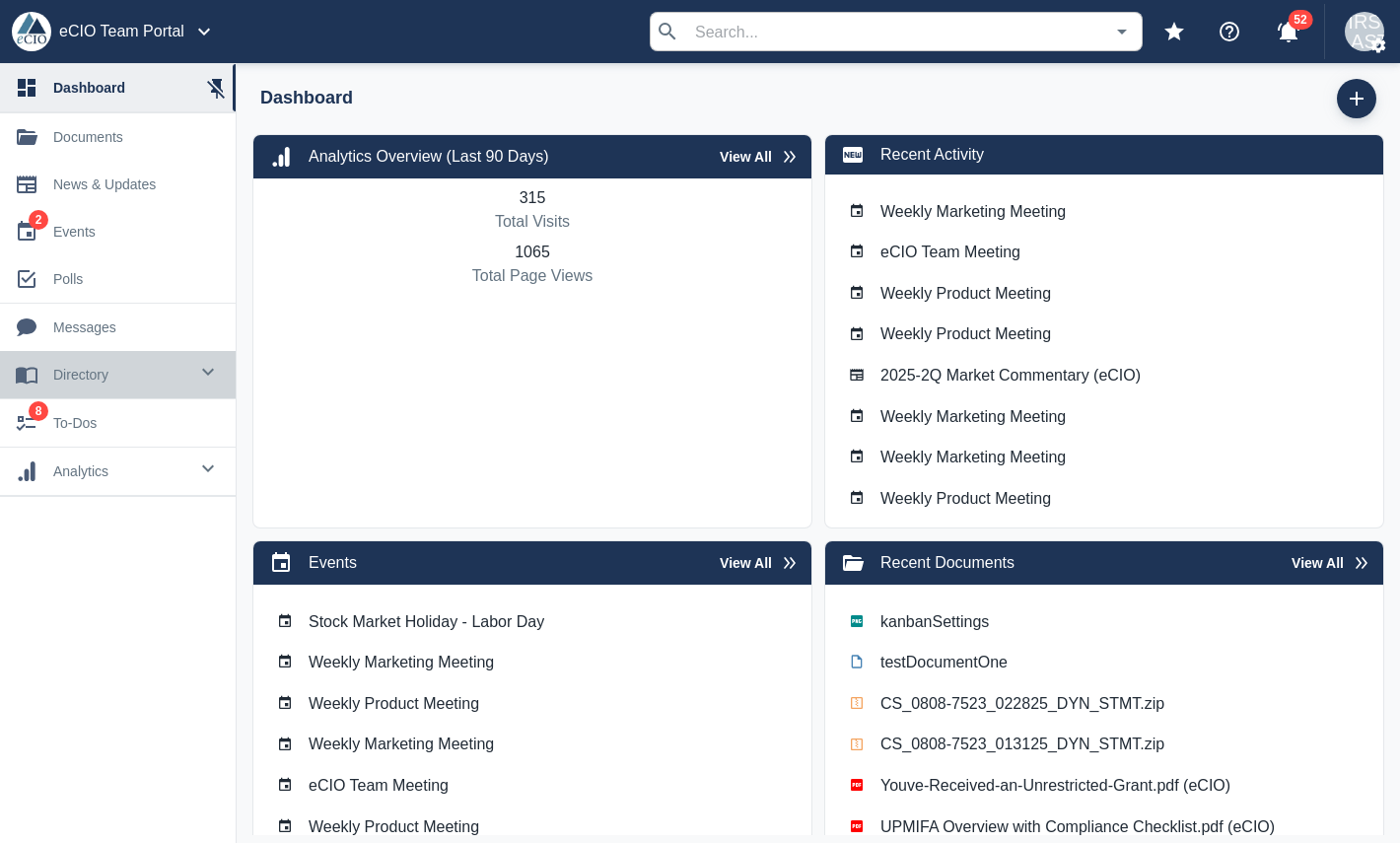 click on "0 directory" at bounding box center (117, 375) 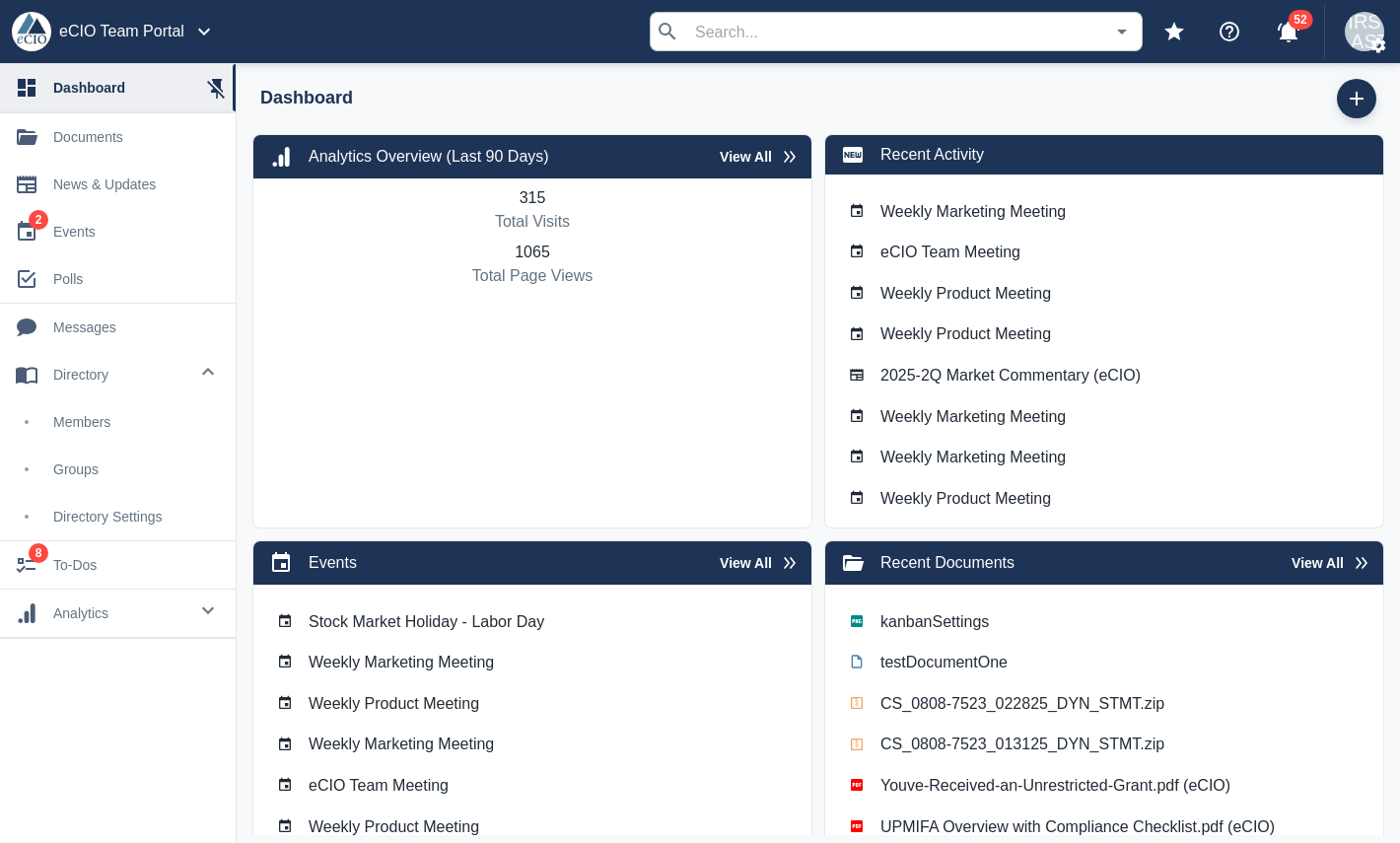 click on "members" at bounding box center [136, 422] 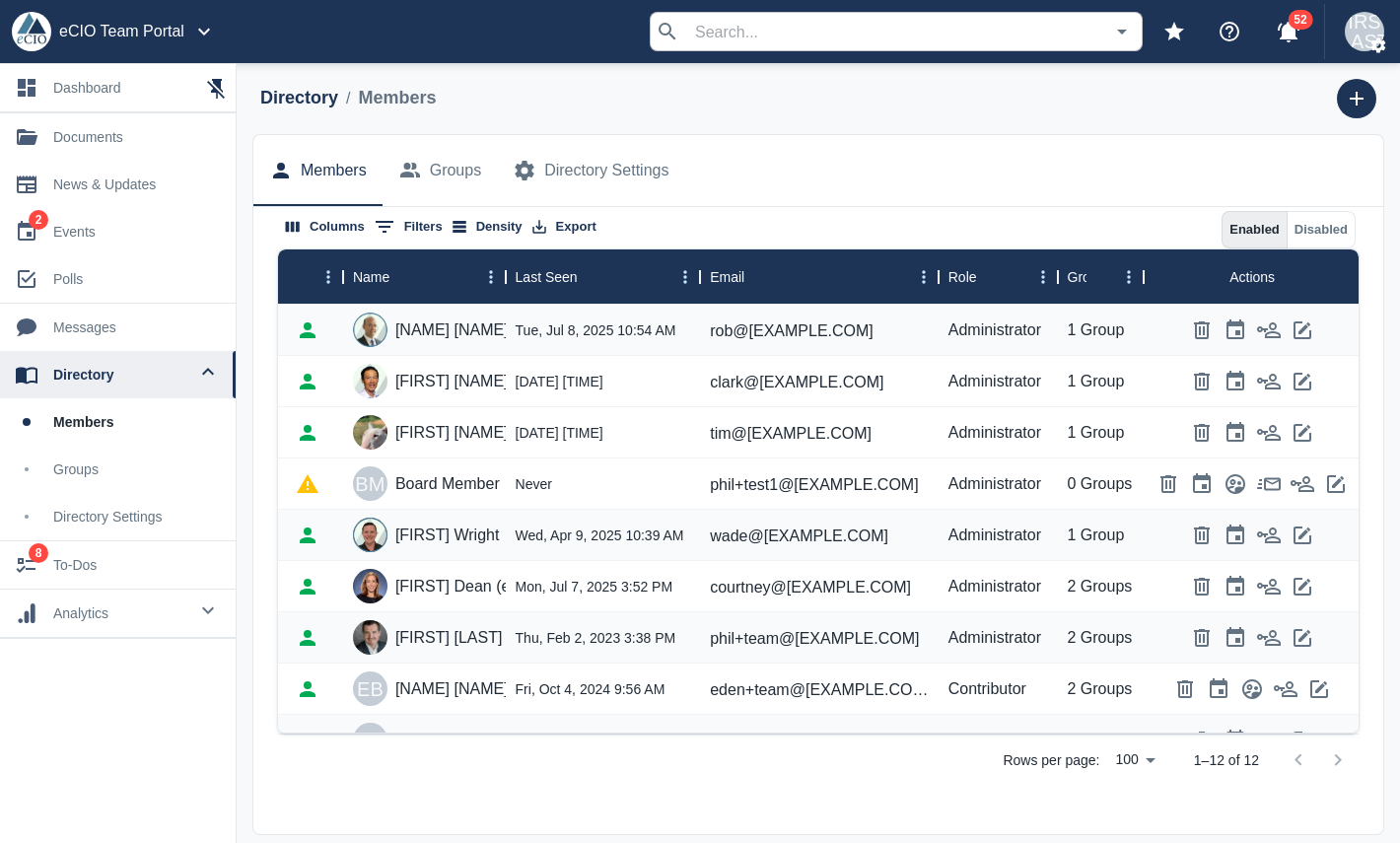 scroll, scrollTop: 187, scrollLeft: 0, axis: vertical 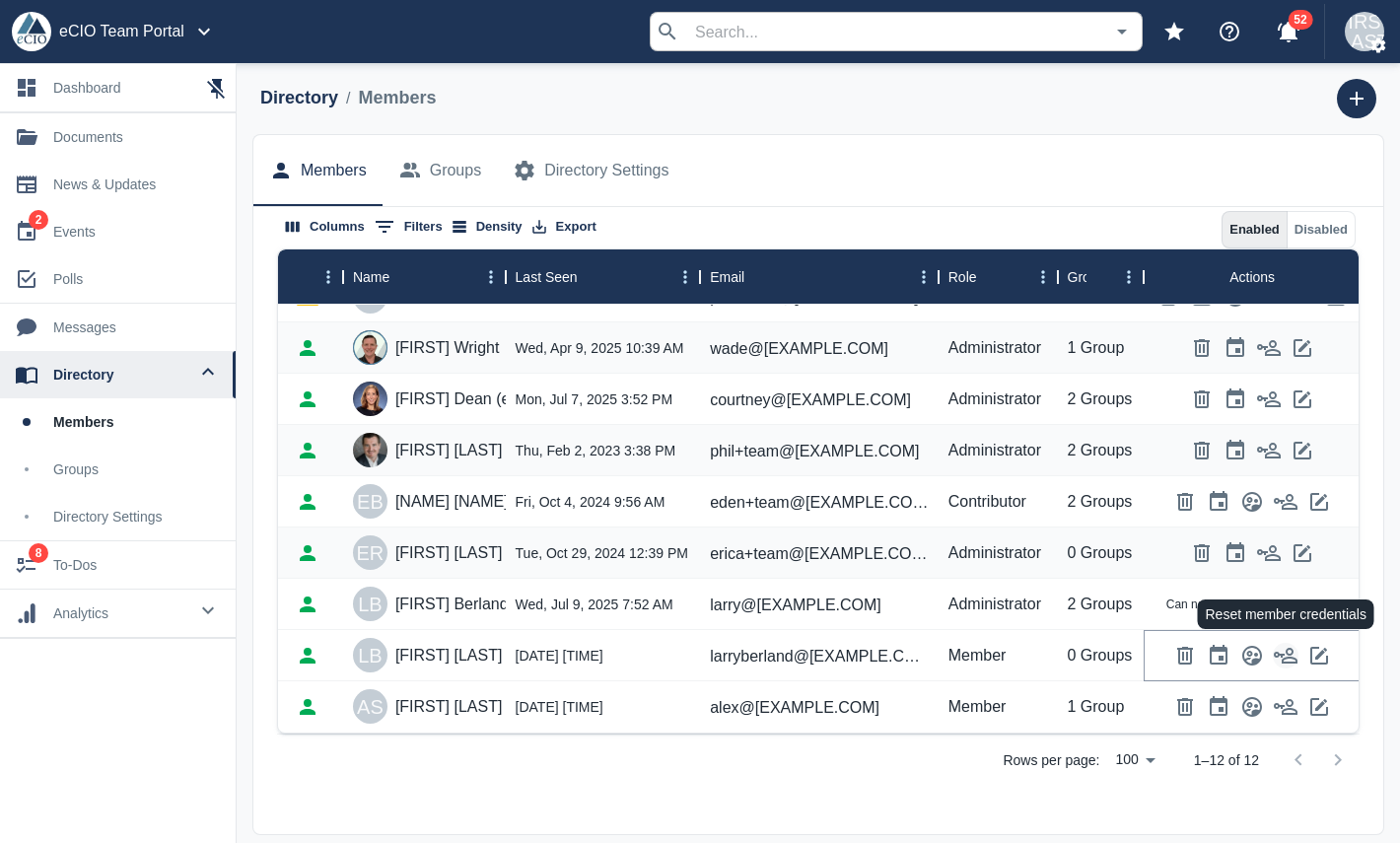 click at bounding box center [1286, 656] 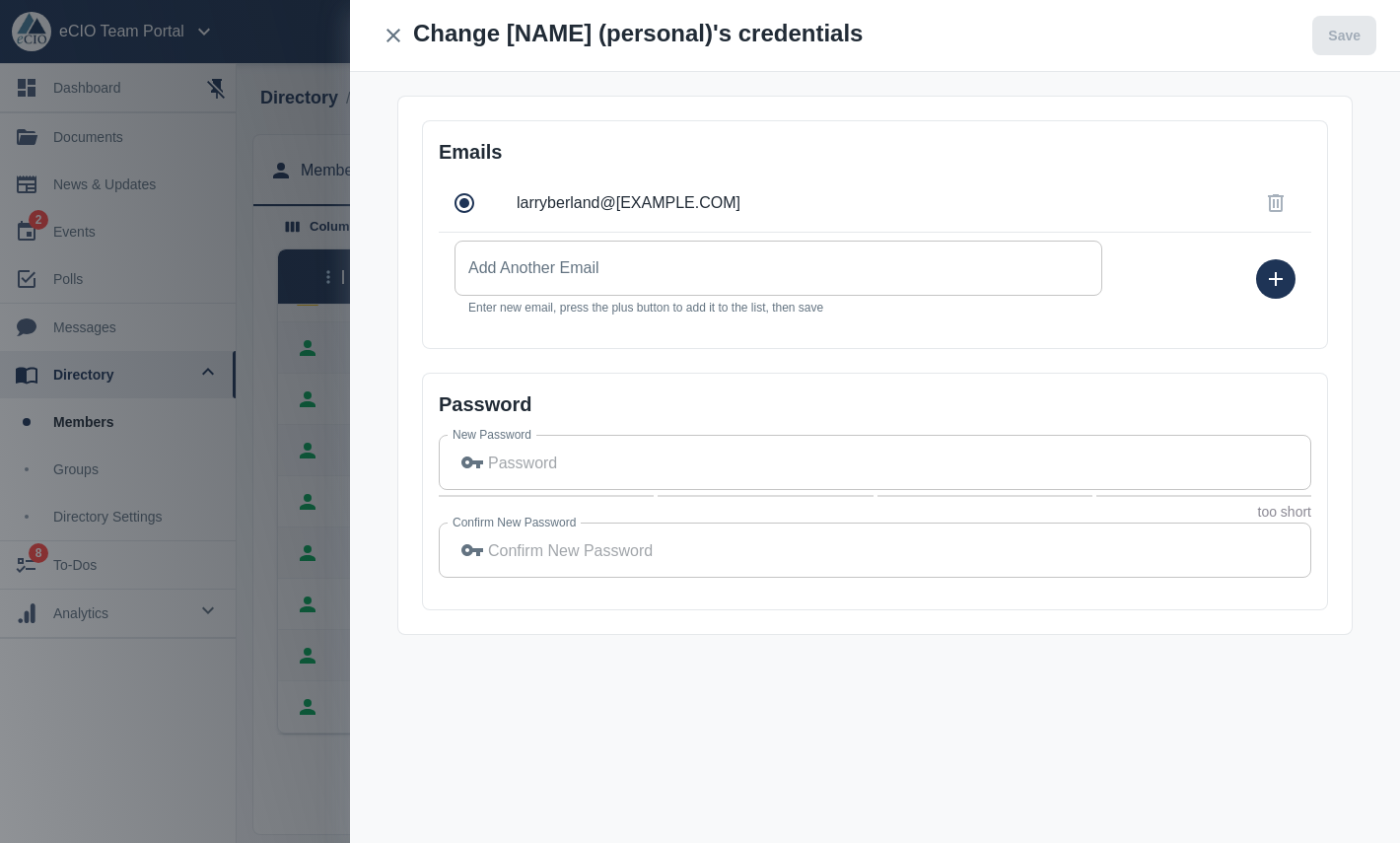 scroll, scrollTop: 136, scrollLeft: 0, axis: vertical 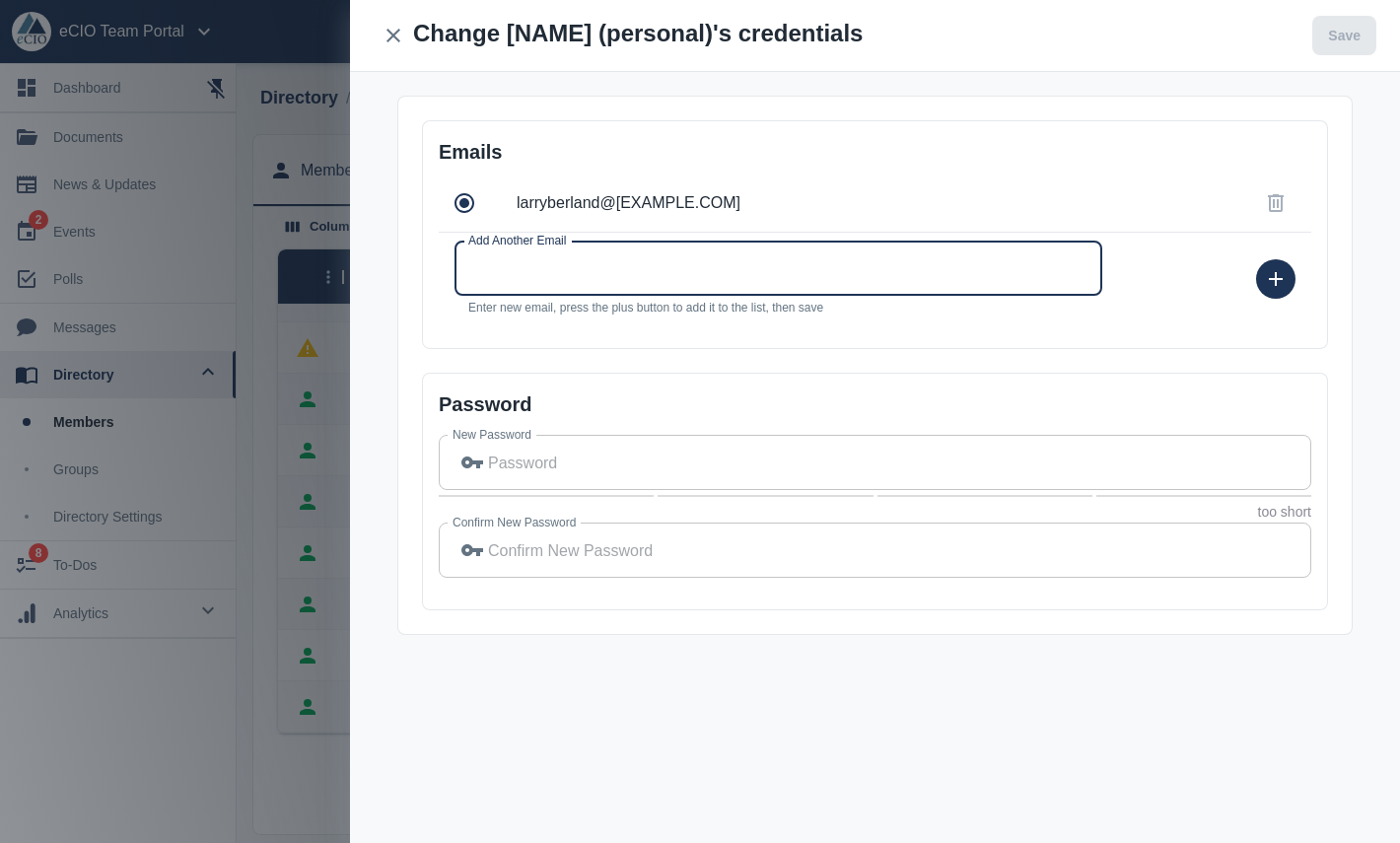 click on "Add Another Email" at bounding box center [778, 268] 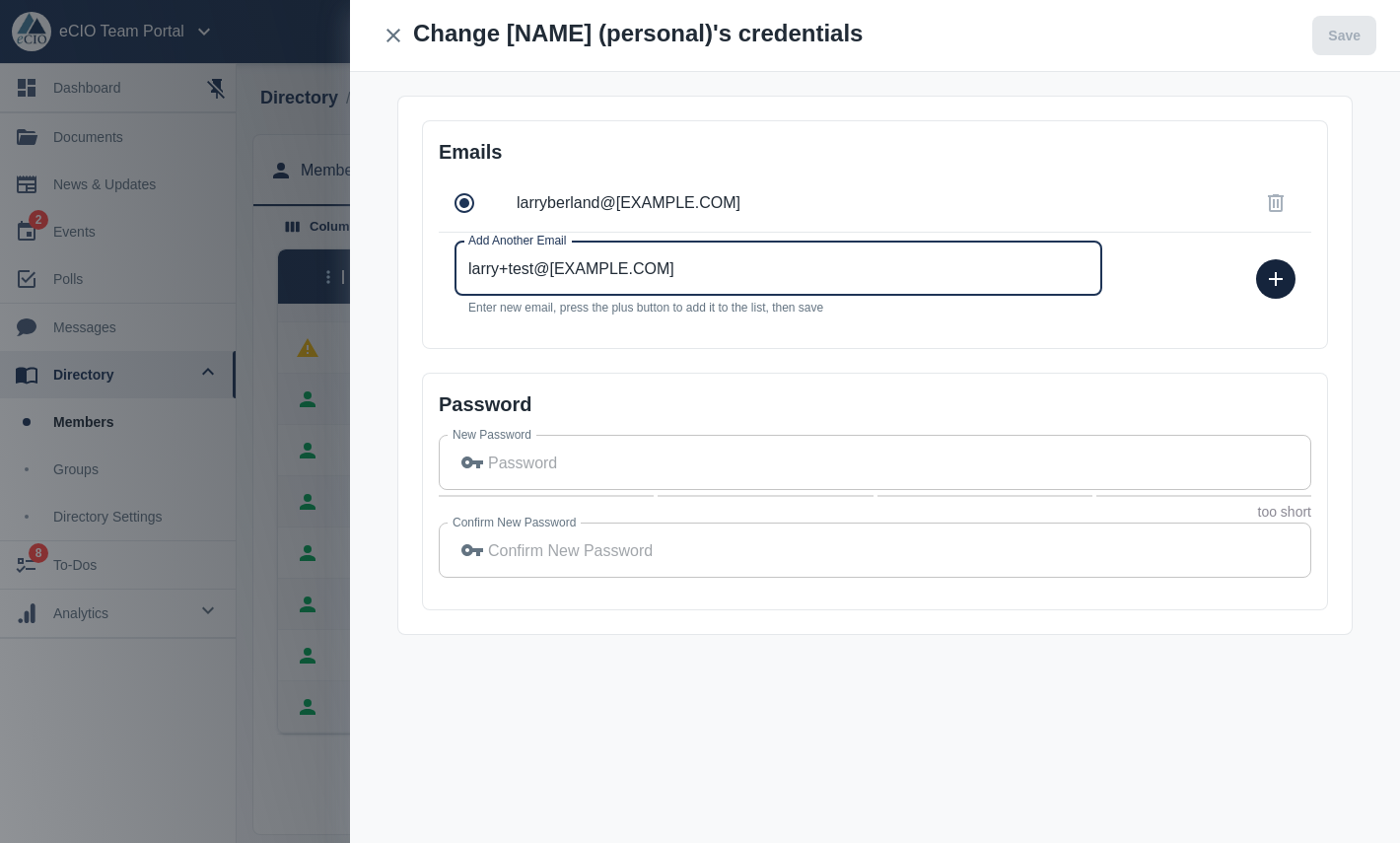 type on "larry+test@[EXAMPLE.COM]" 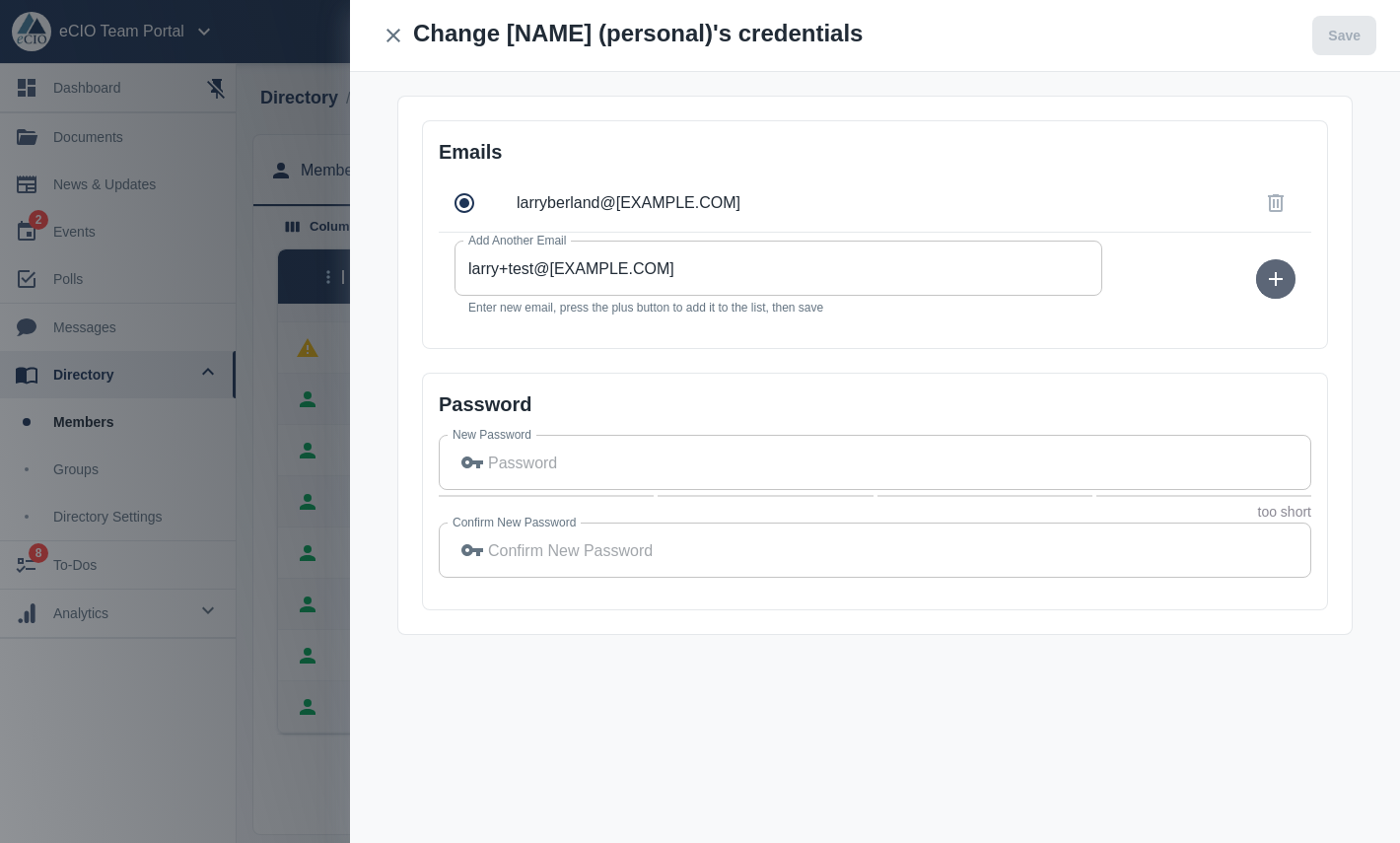 click at bounding box center [1276, 279] 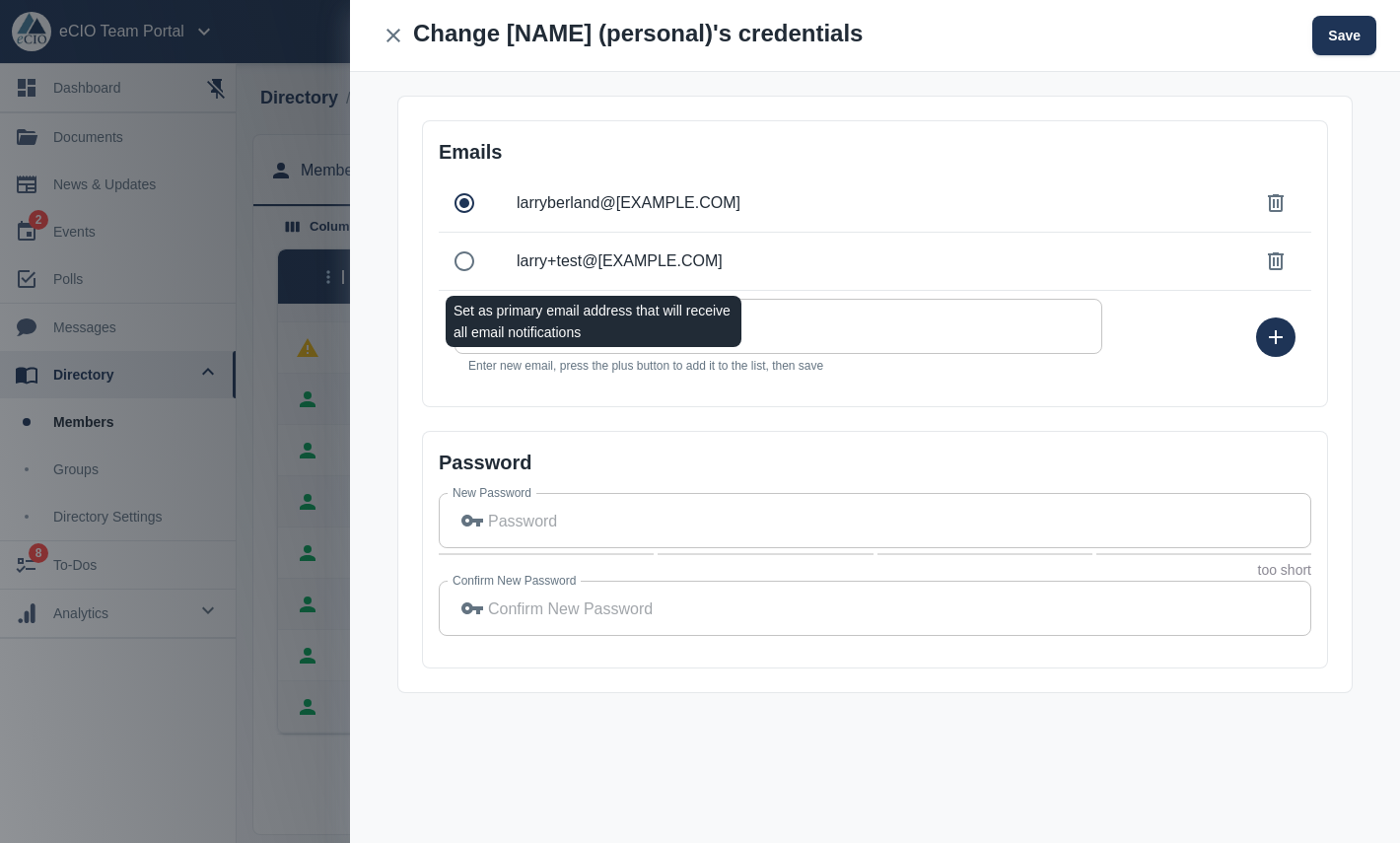 click at bounding box center (464, 261) 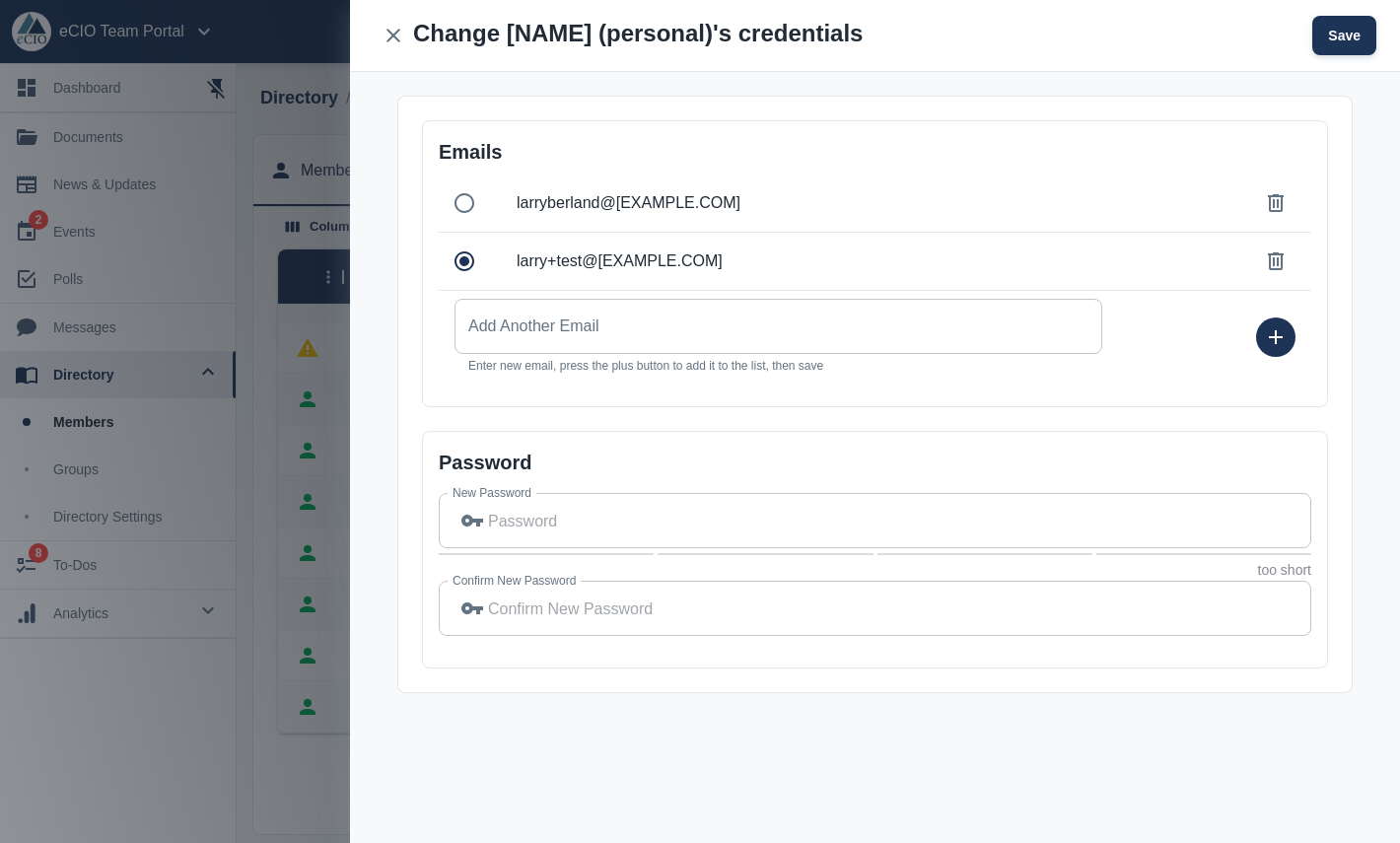 click on "Save" at bounding box center [1344, 35] 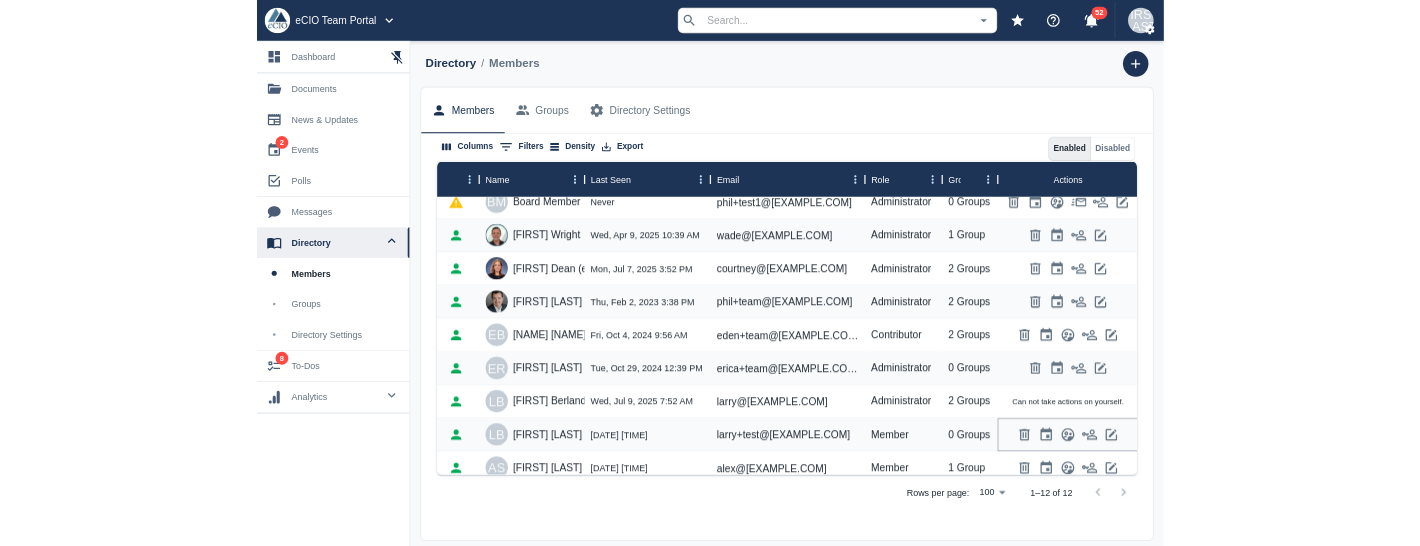 scroll, scrollTop: 190, scrollLeft: 0, axis: vertical 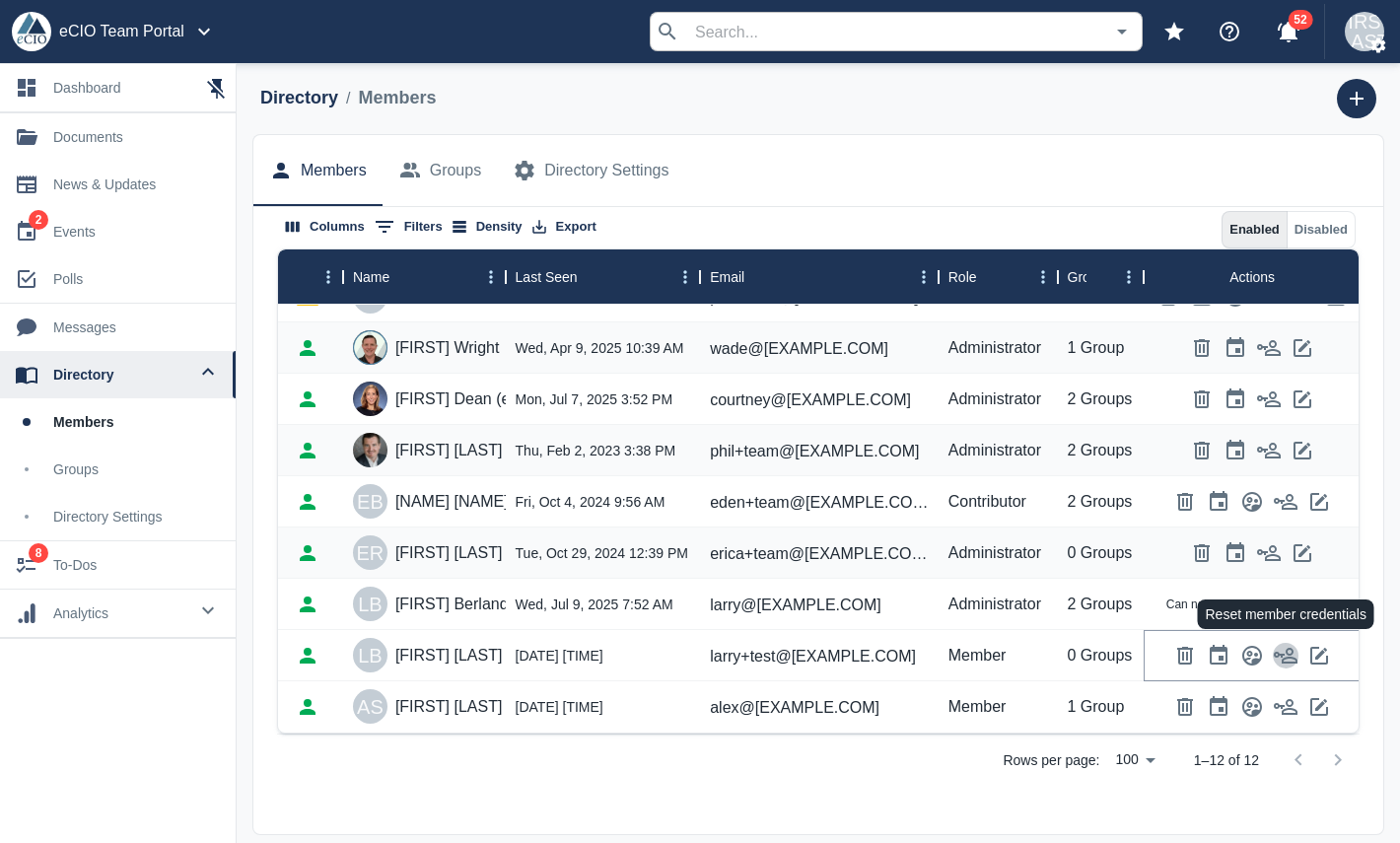 click at bounding box center (1286, 656) 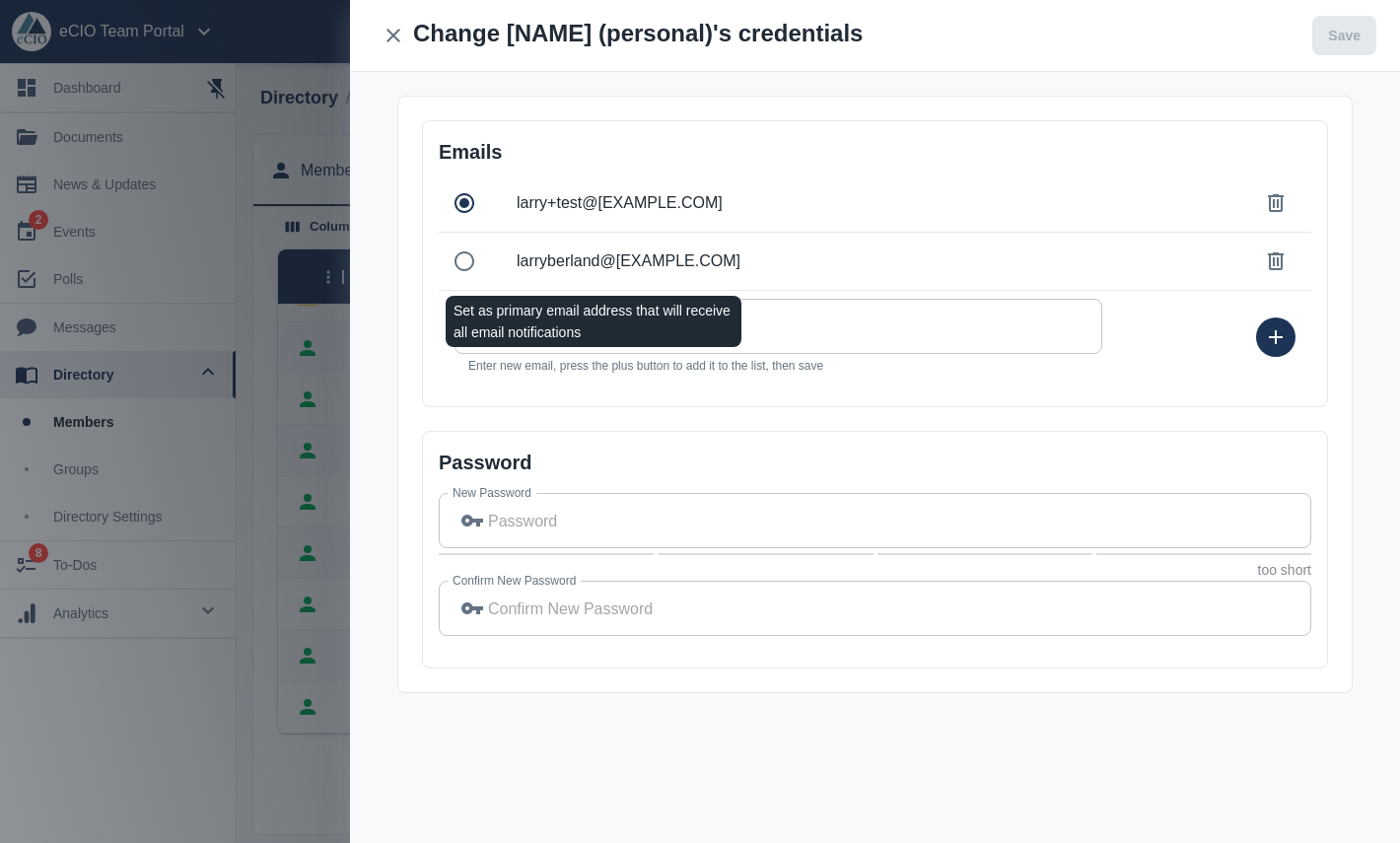click at bounding box center (464, 261) 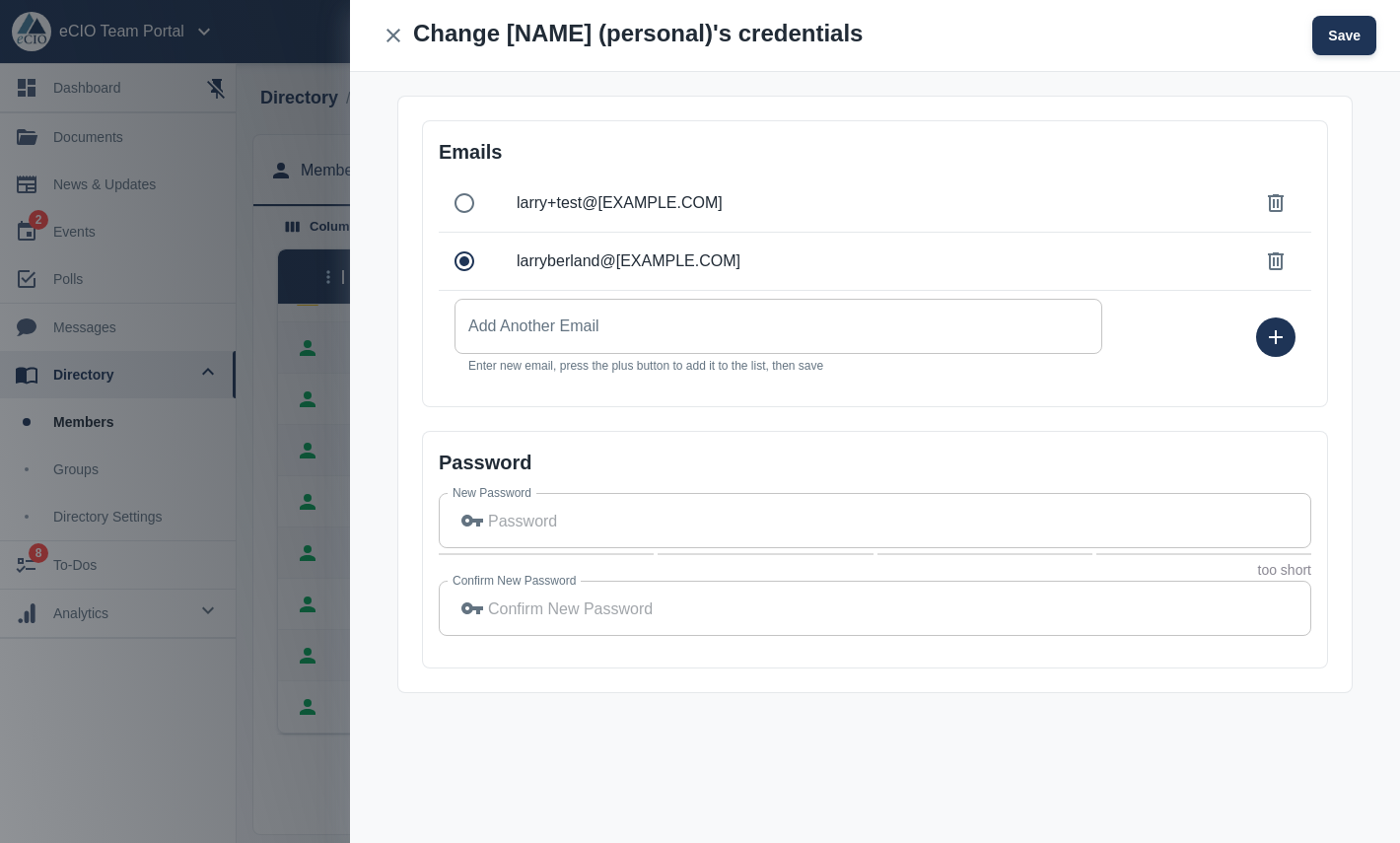 click on "Save" at bounding box center [1344, 35] 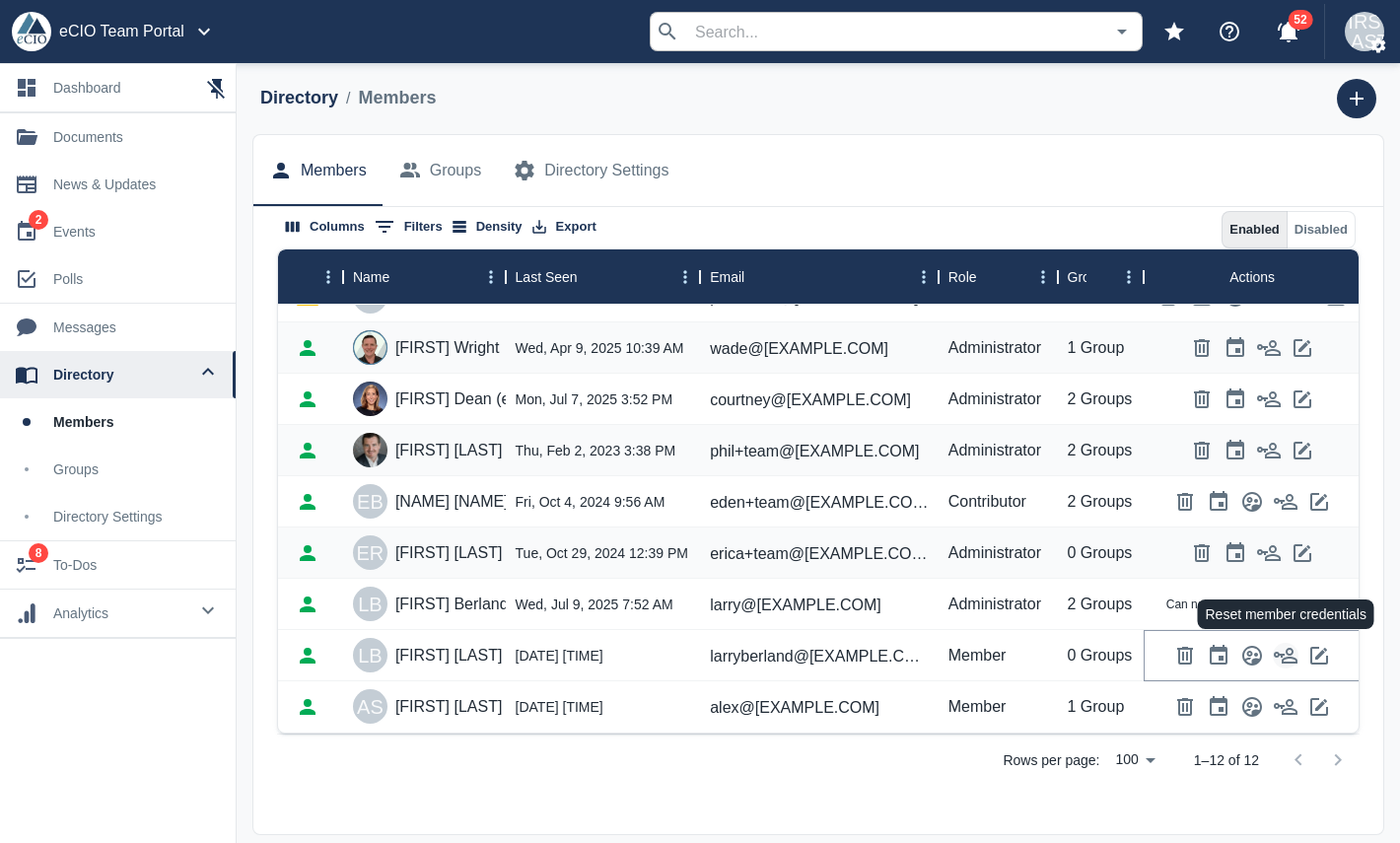 click at bounding box center [1286, 656] 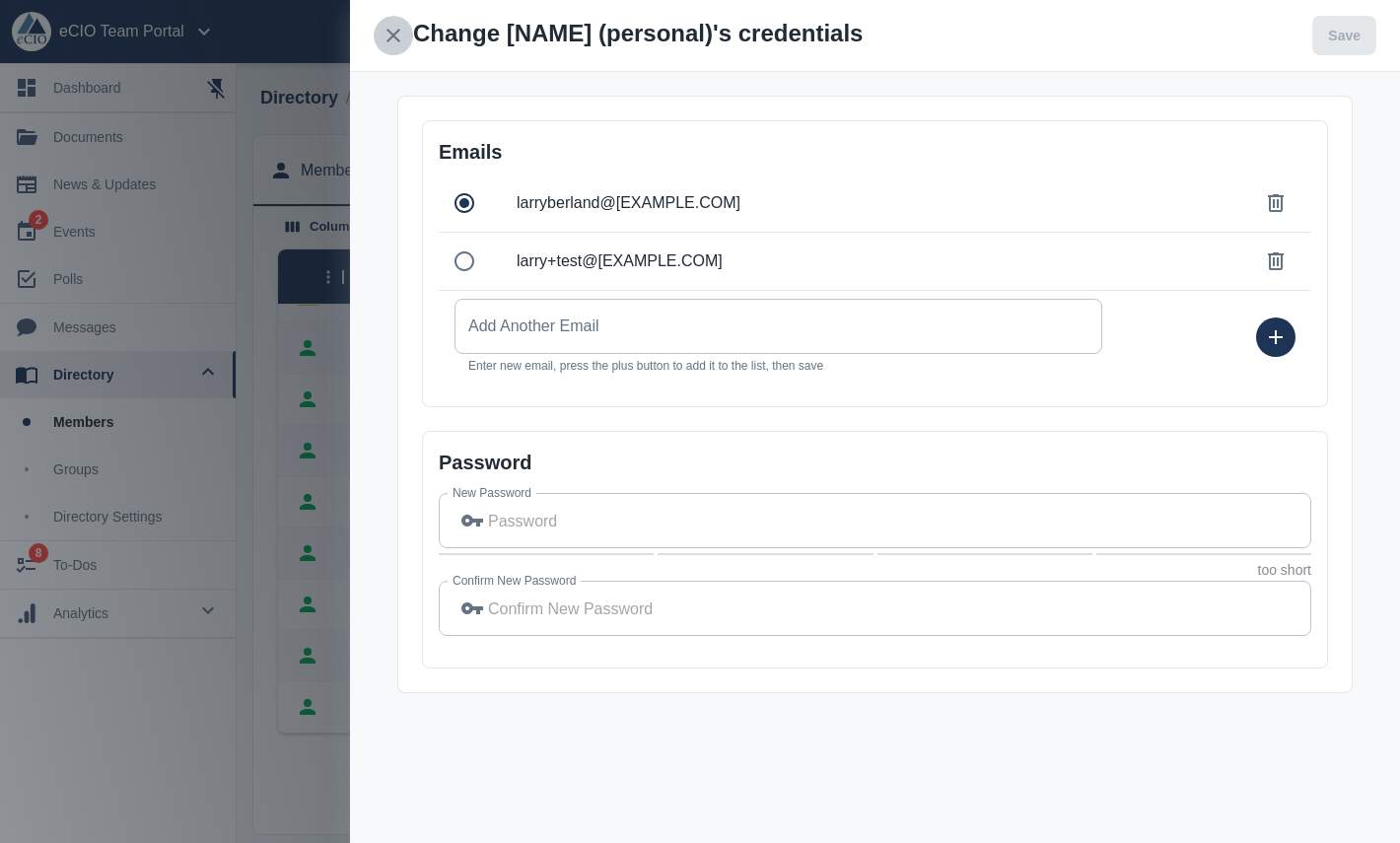 click at bounding box center (393, 35) 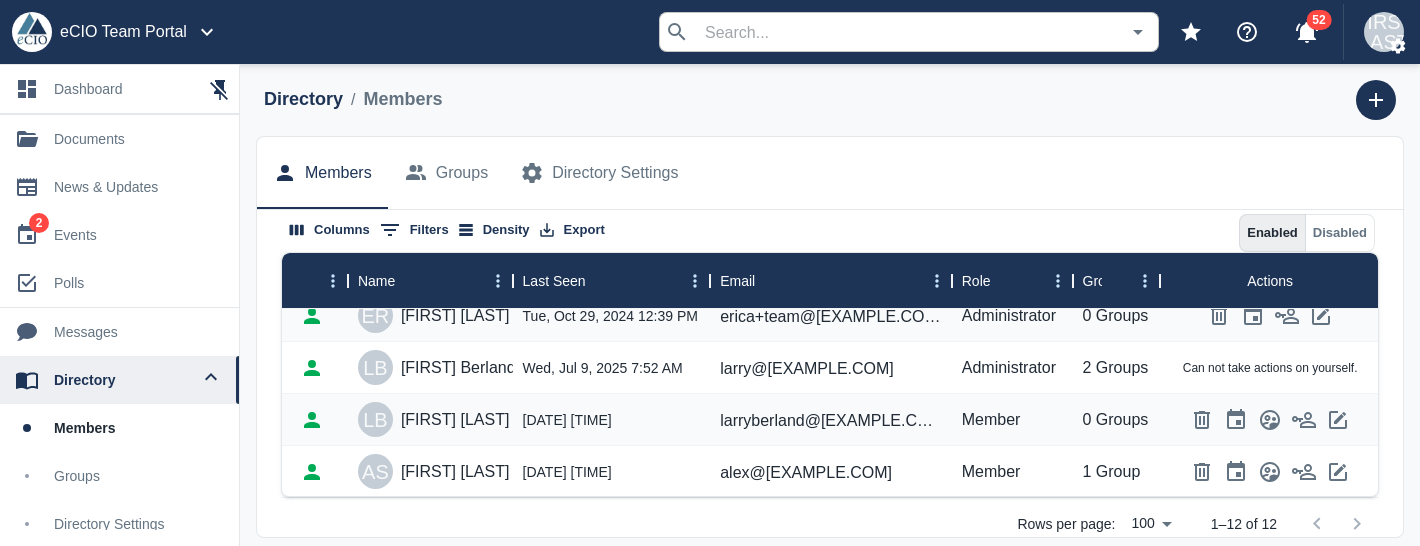 scroll, scrollTop: 437, scrollLeft: 0, axis: vertical 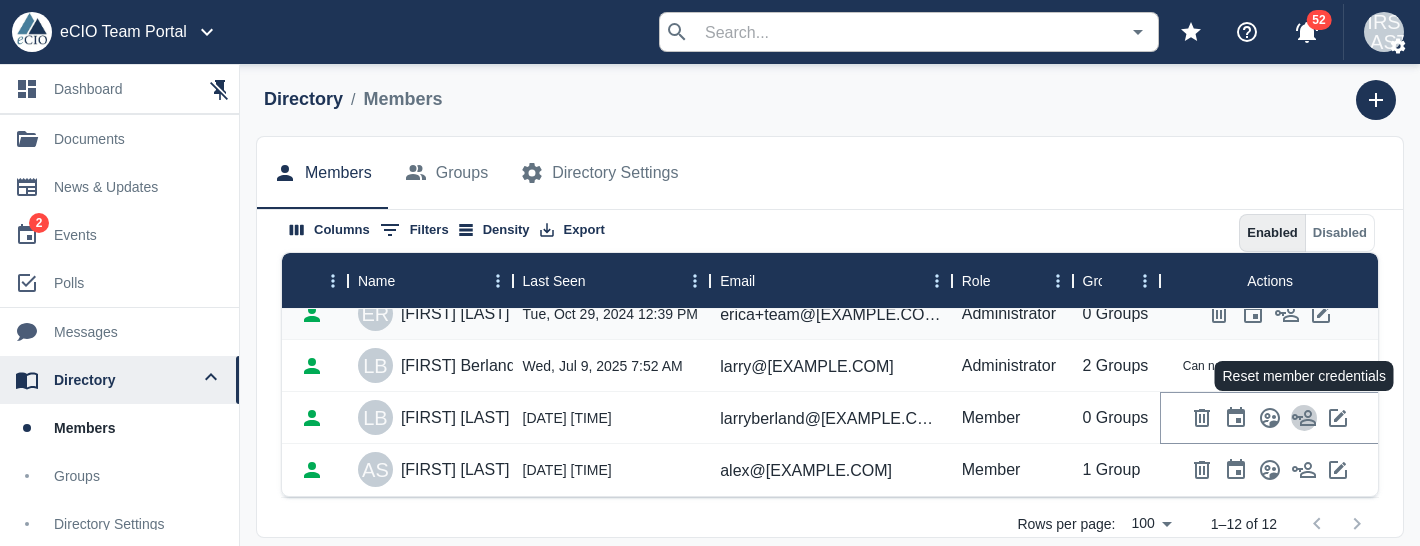 click at bounding box center [1304, 418] 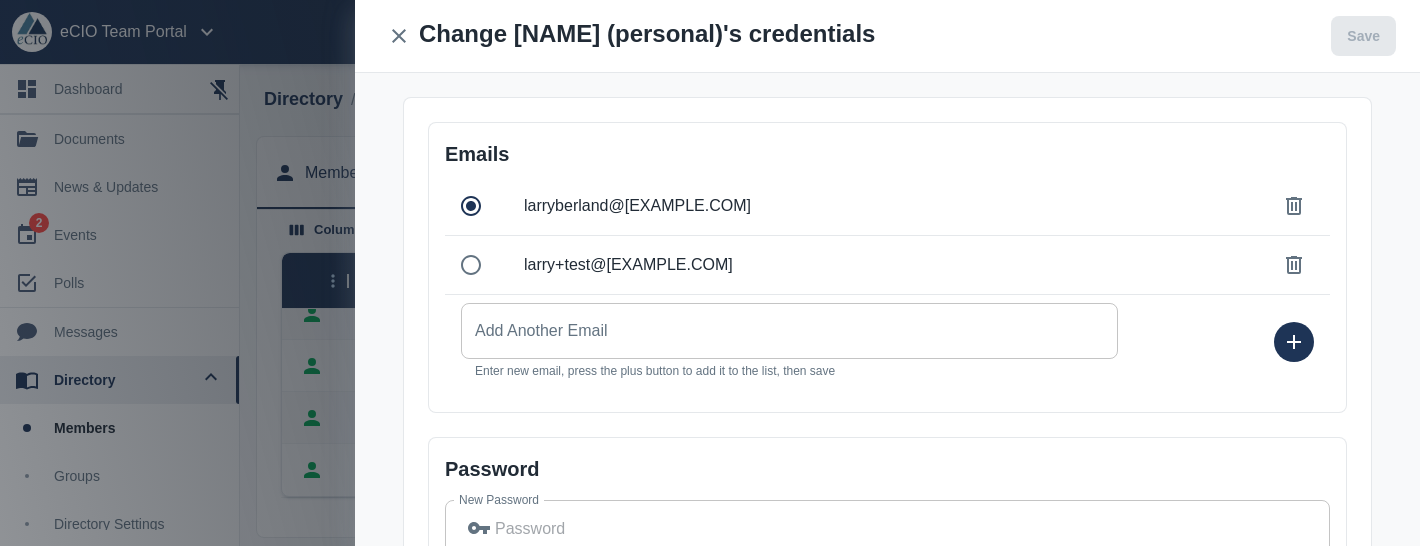scroll, scrollTop: 333, scrollLeft: 0, axis: vertical 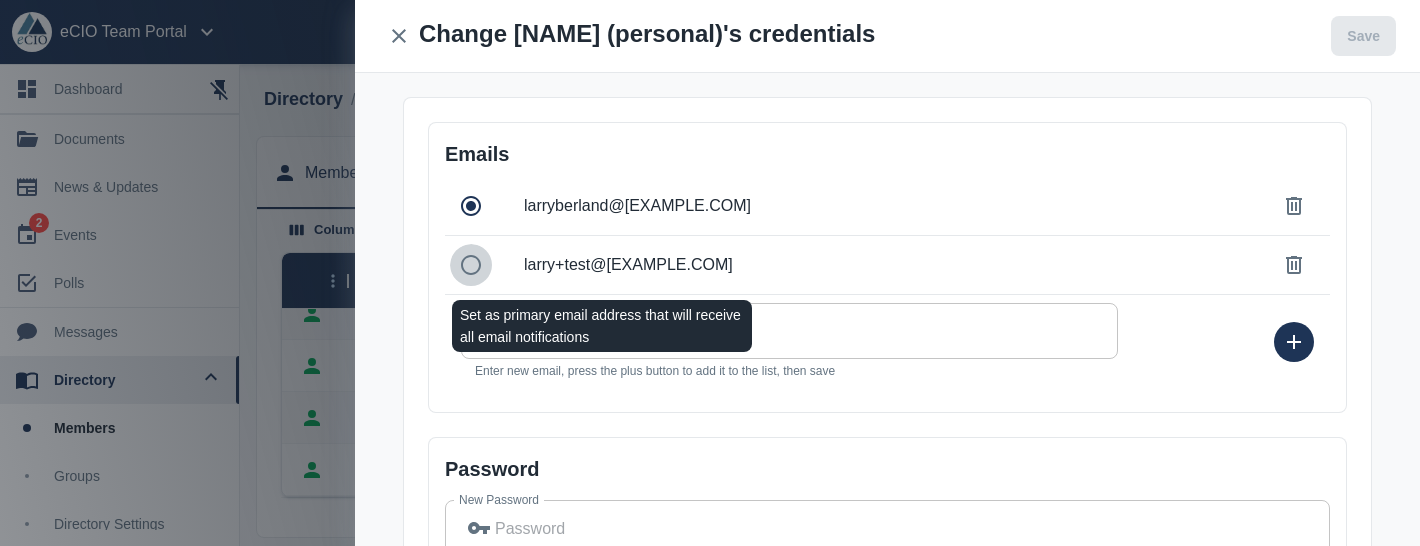 click at bounding box center (471, 265) 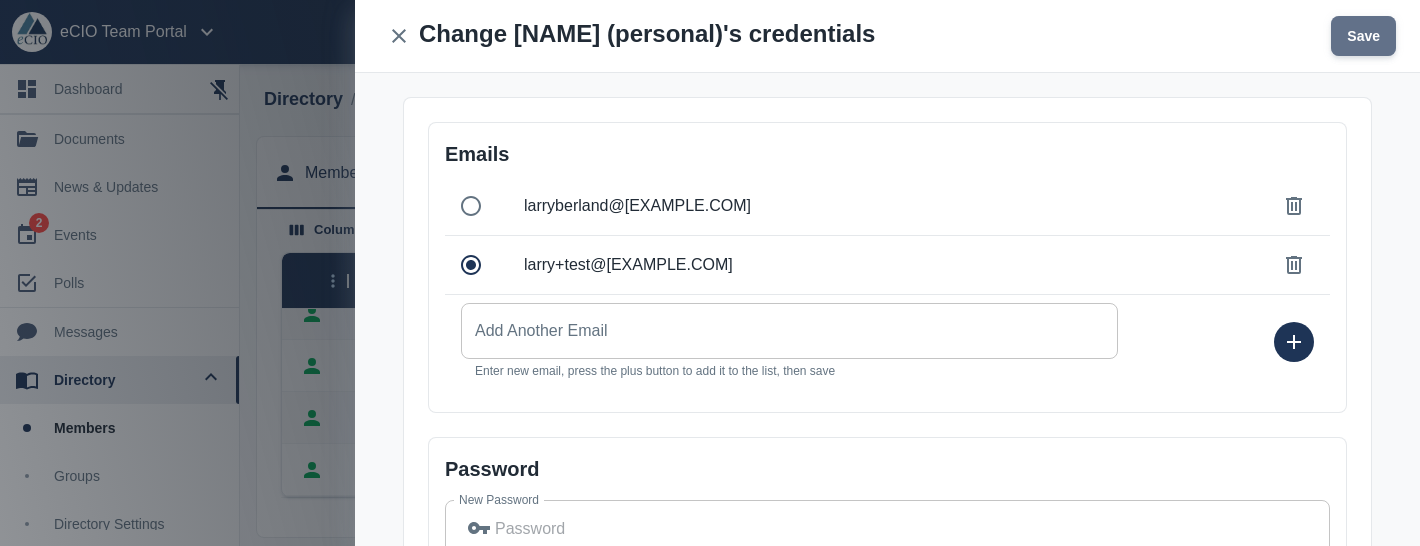 click on "Save" at bounding box center (1363, 36) 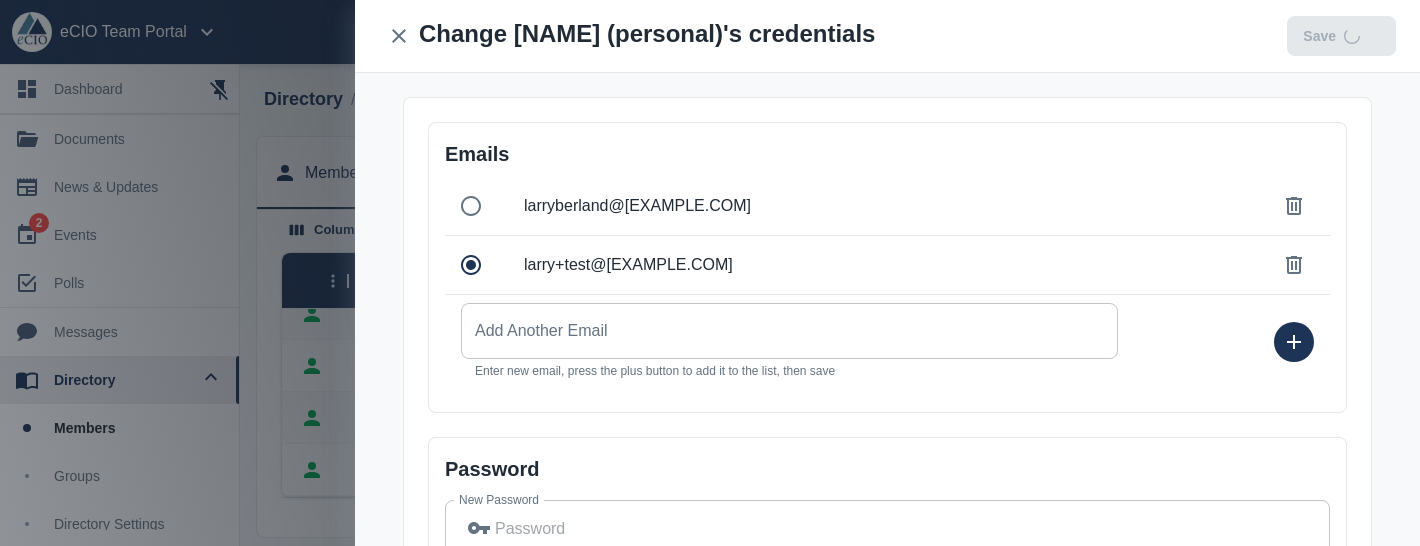 scroll, scrollTop: 437, scrollLeft: 0, axis: vertical 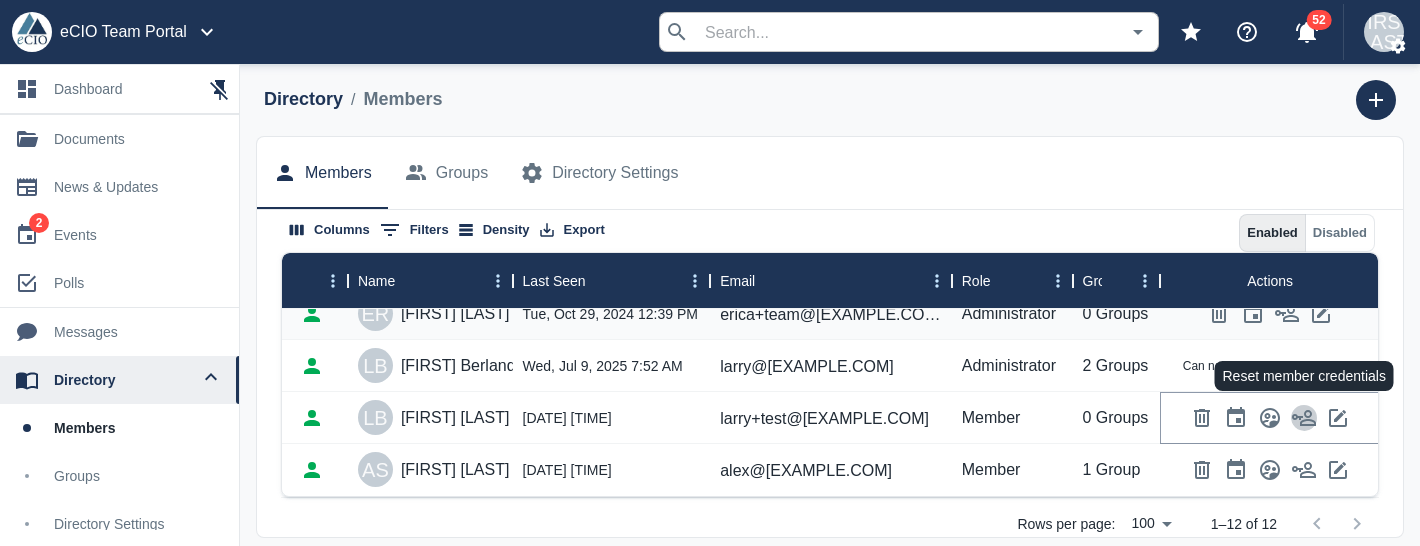 click at bounding box center [1304, 418] 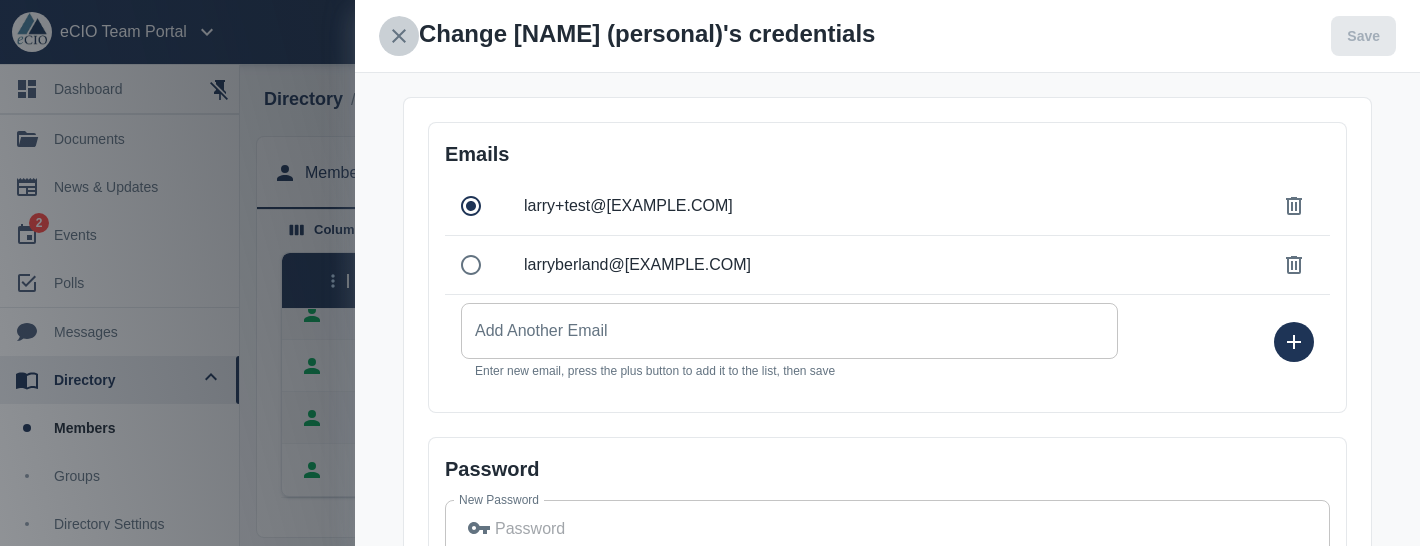 click at bounding box center (399, 36) 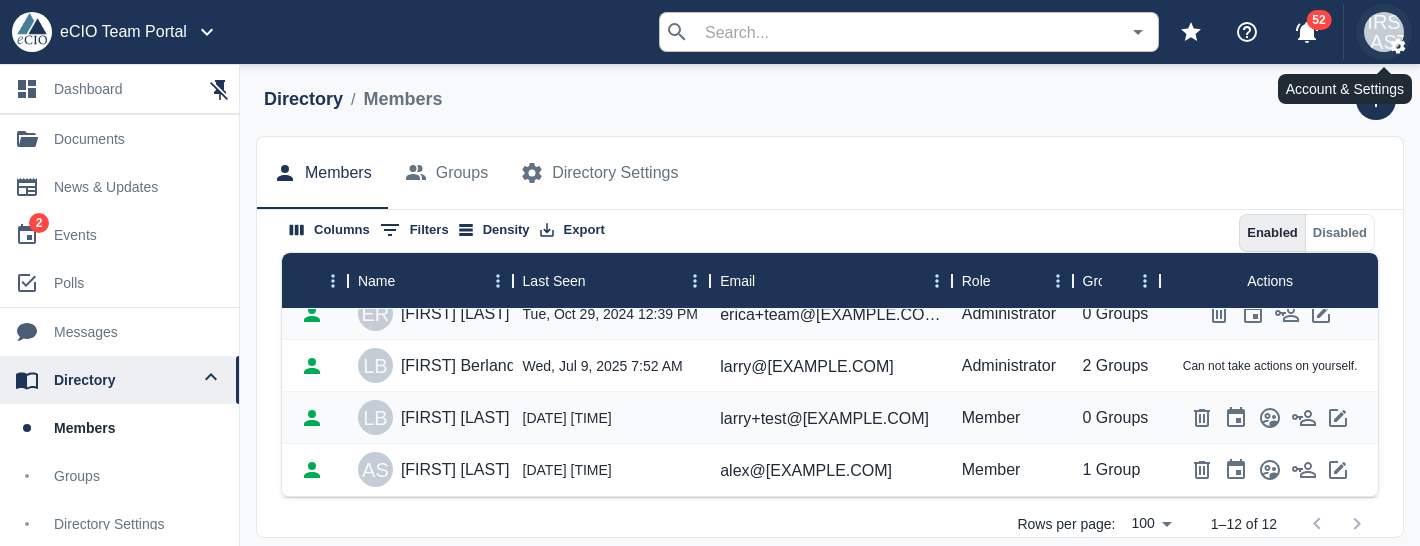 click at bounding box center [1398, 46] 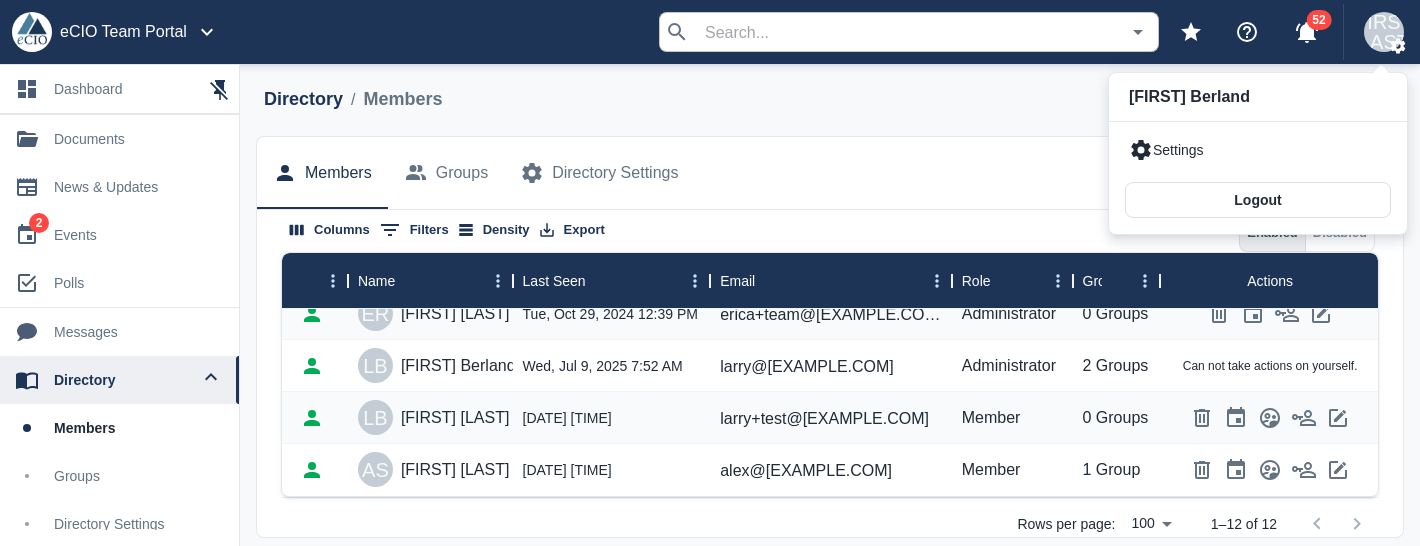 click on "Settings" at bounding box center [1258, 150] 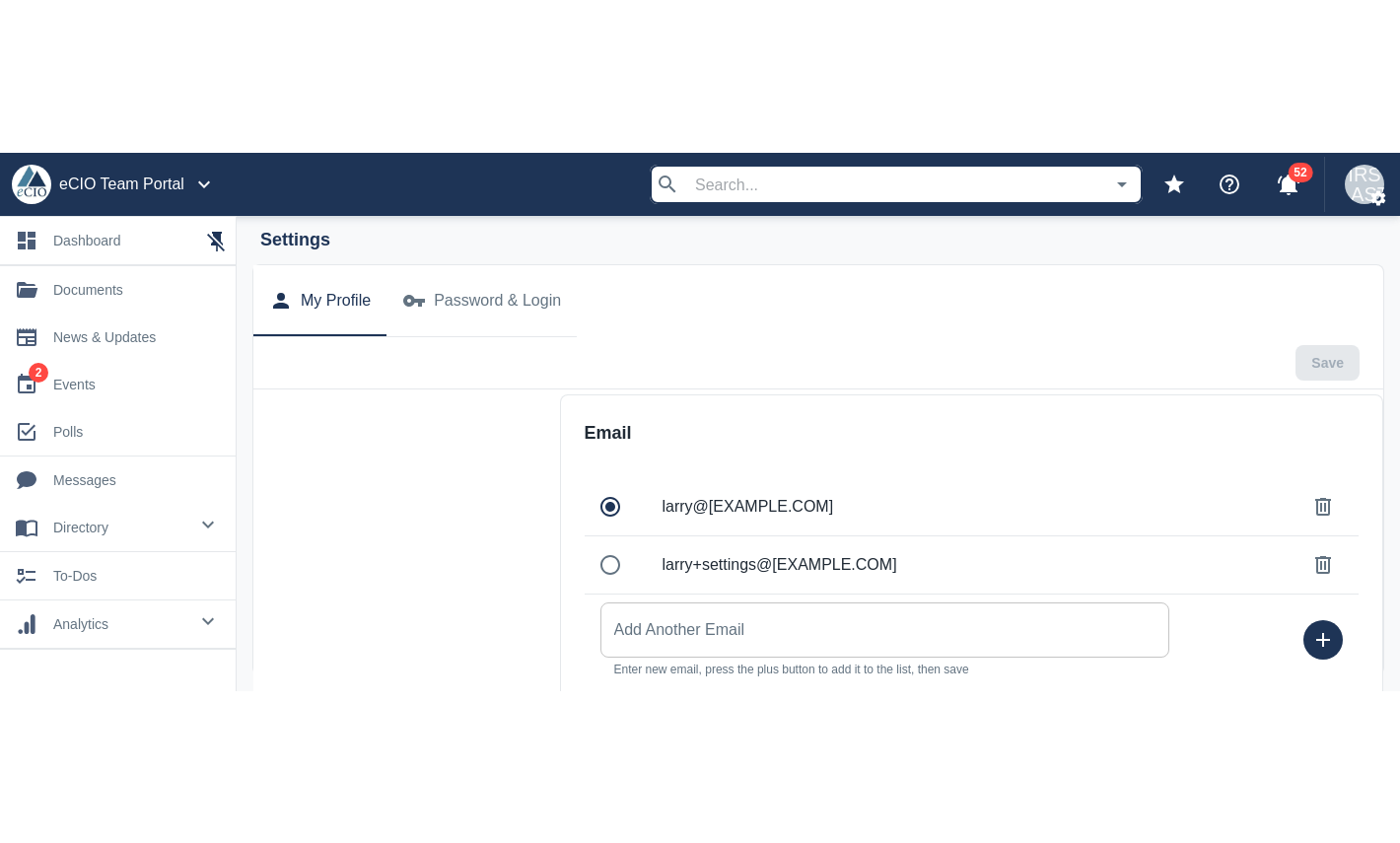 scroll, scrollTop: 521, scrollLeft: 0, axis: vertical 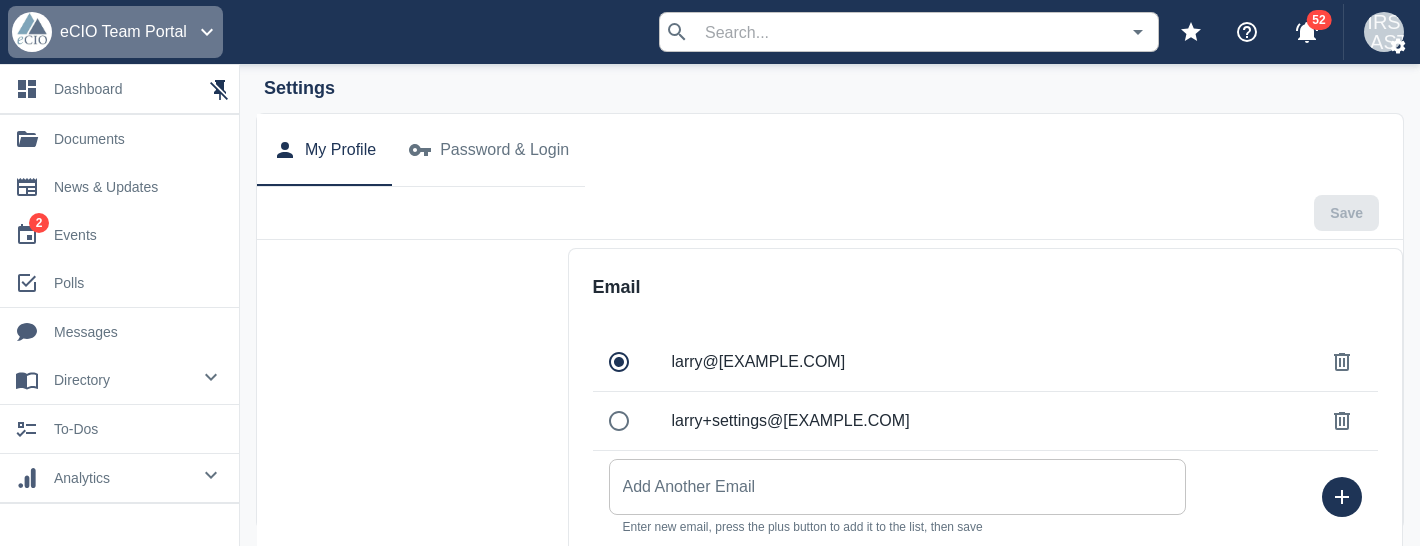 click at bounding box center [207, 32] 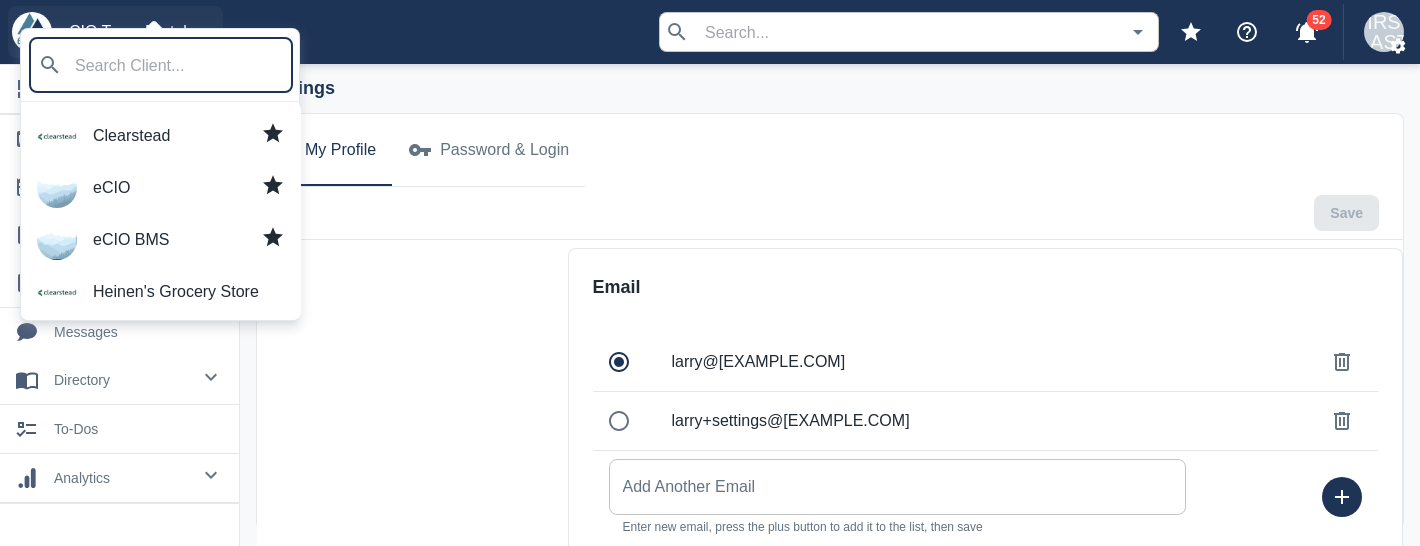 click on "eCIO" at bounding box center [189, 188] 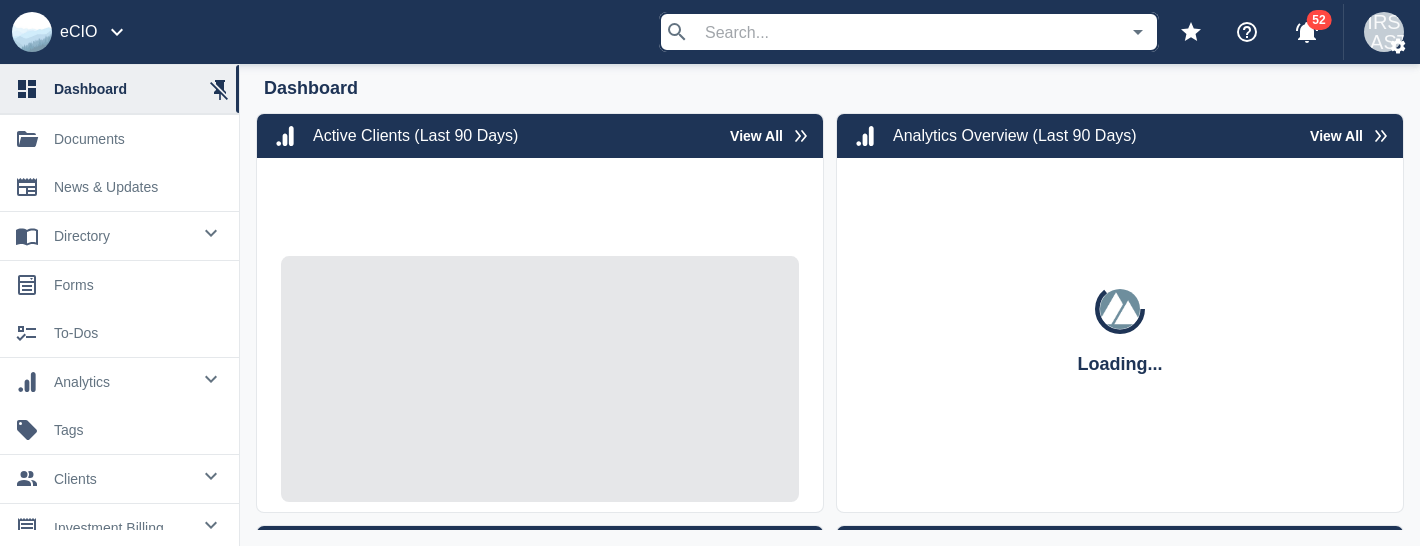 click on "investment billing" at bounding box center [122, 236] 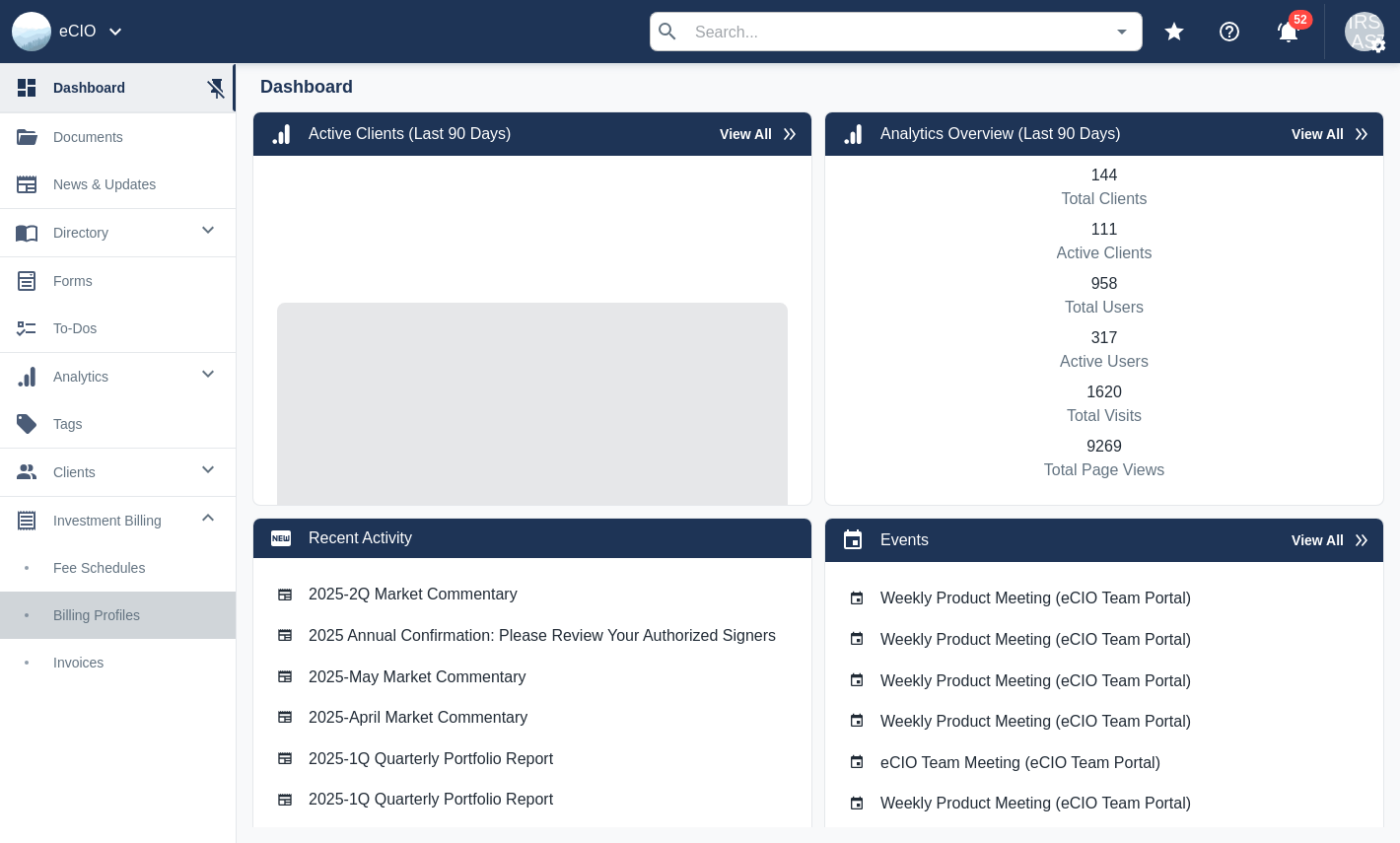 click on "Billing Profiles" at bounding box center (136, 615) 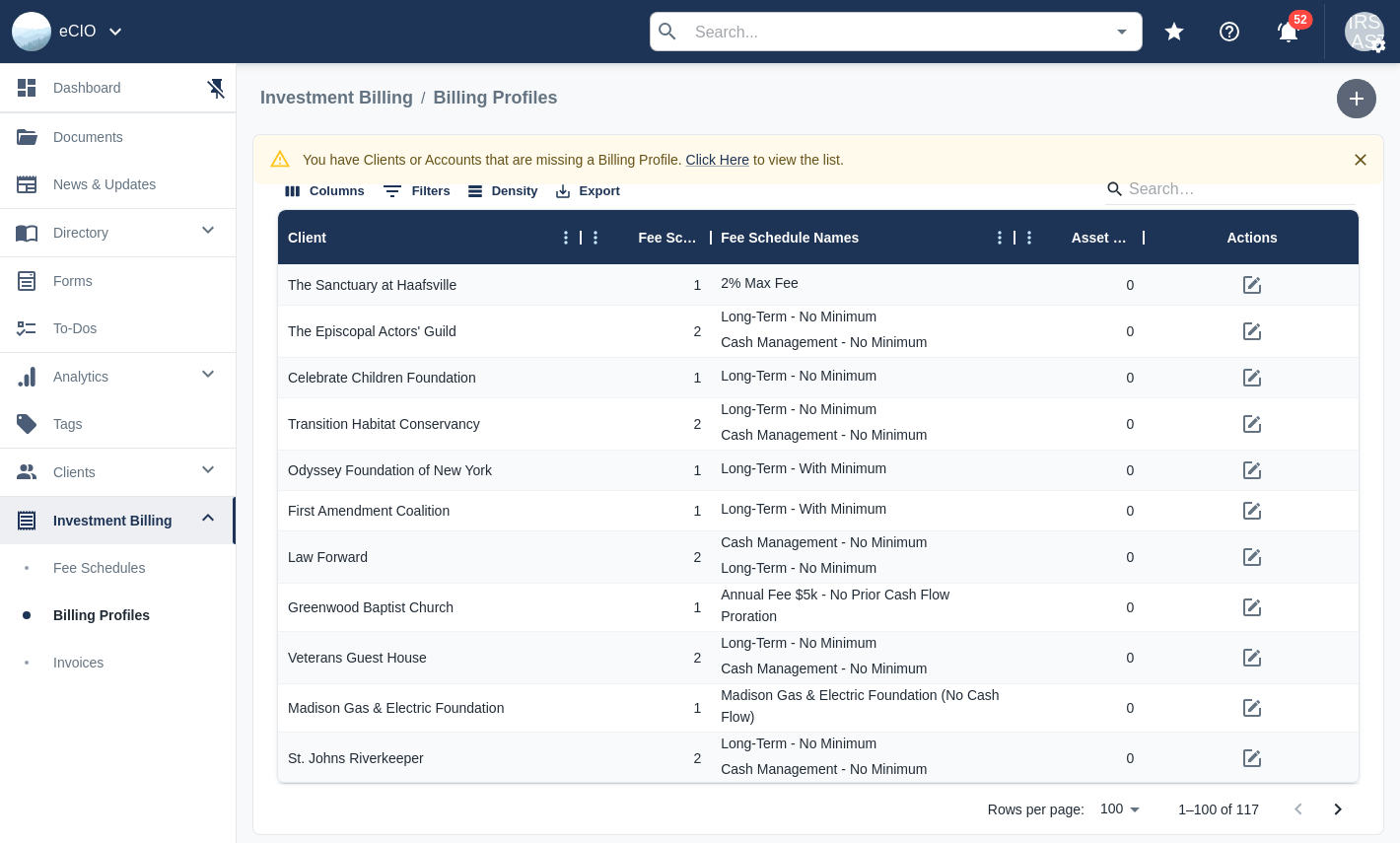 click at bounding box center [1357, 99] 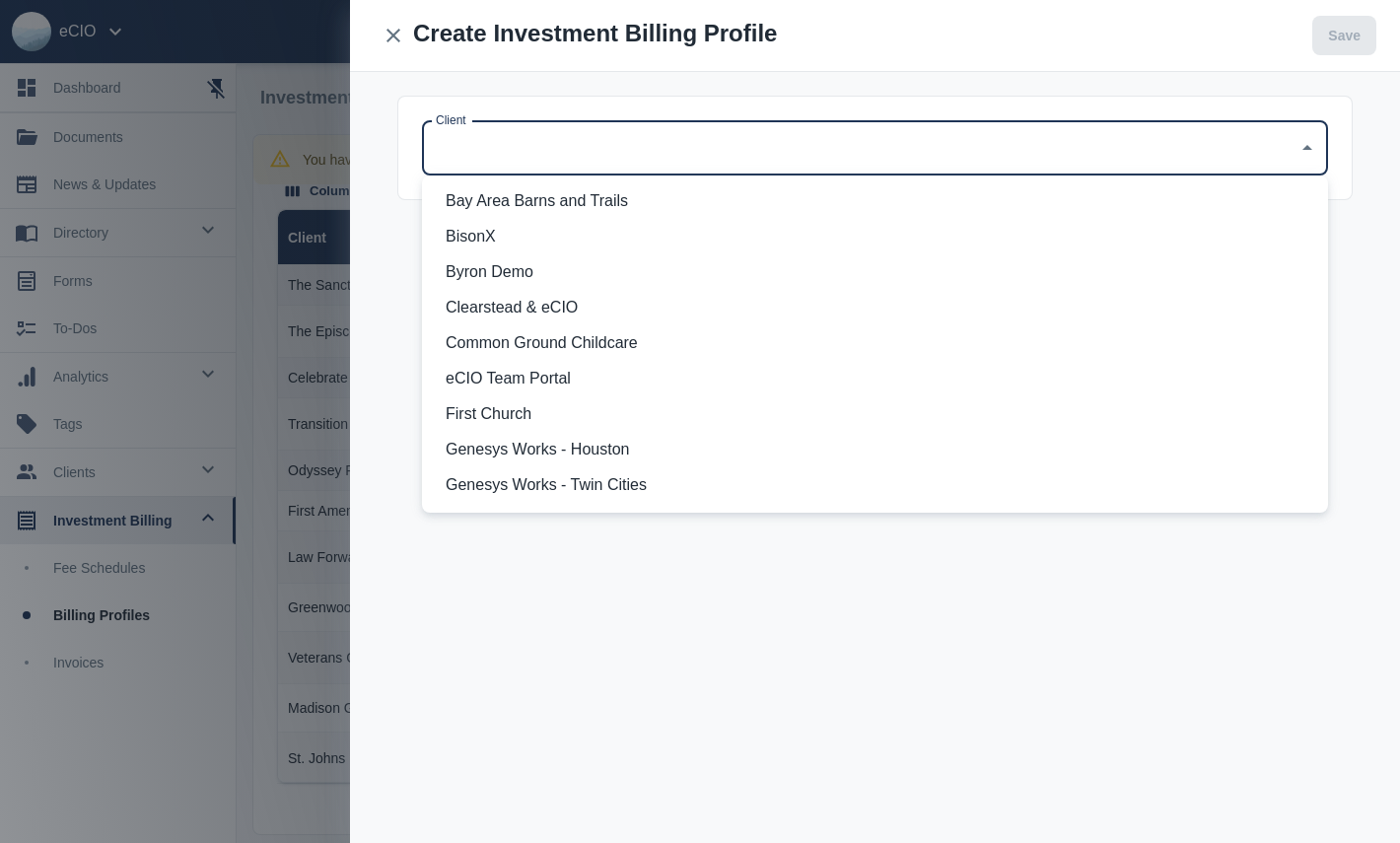click on "Client" at bounding box center (860, 148) 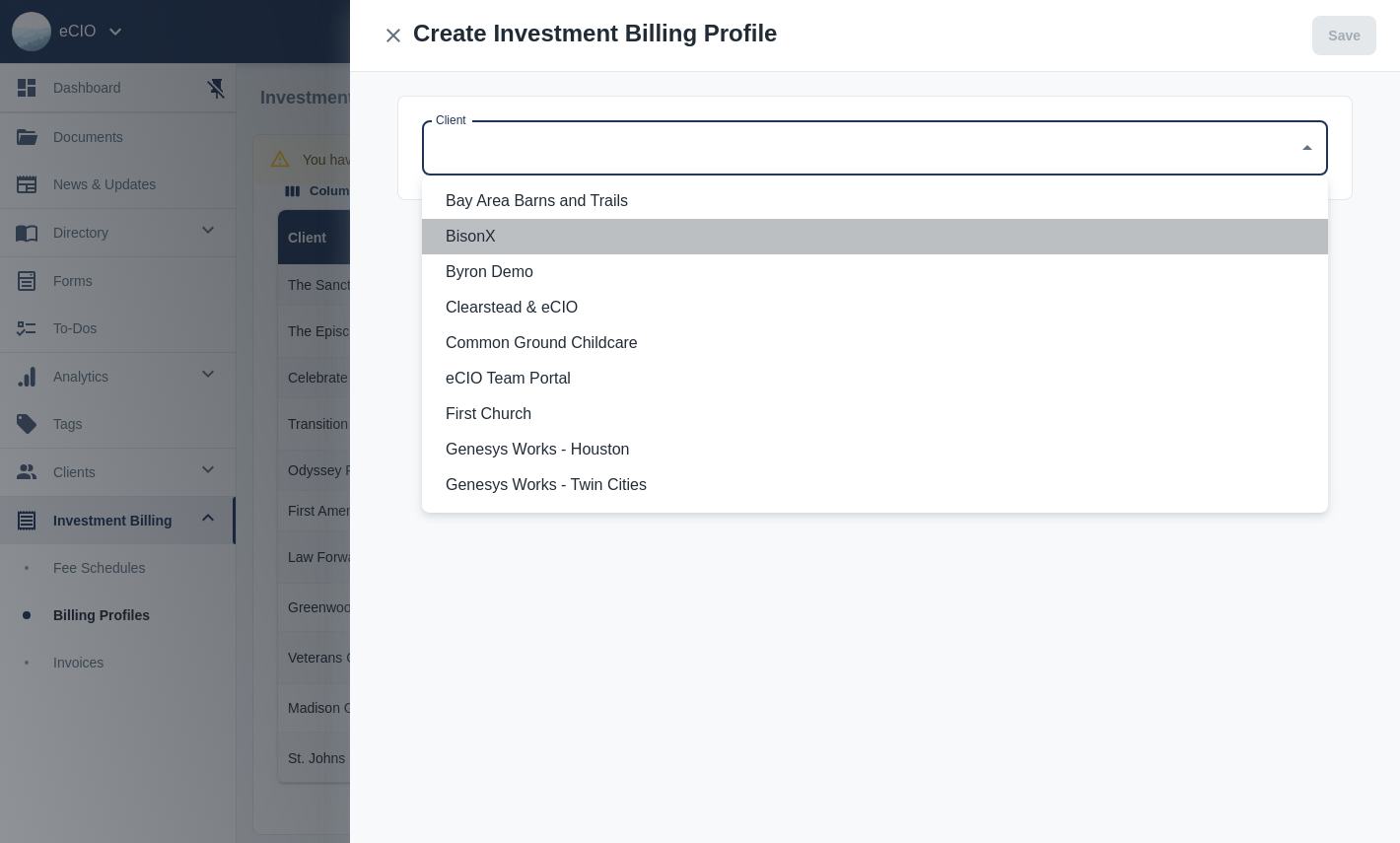 click on "BisonX" at bounding box center [878, 237] 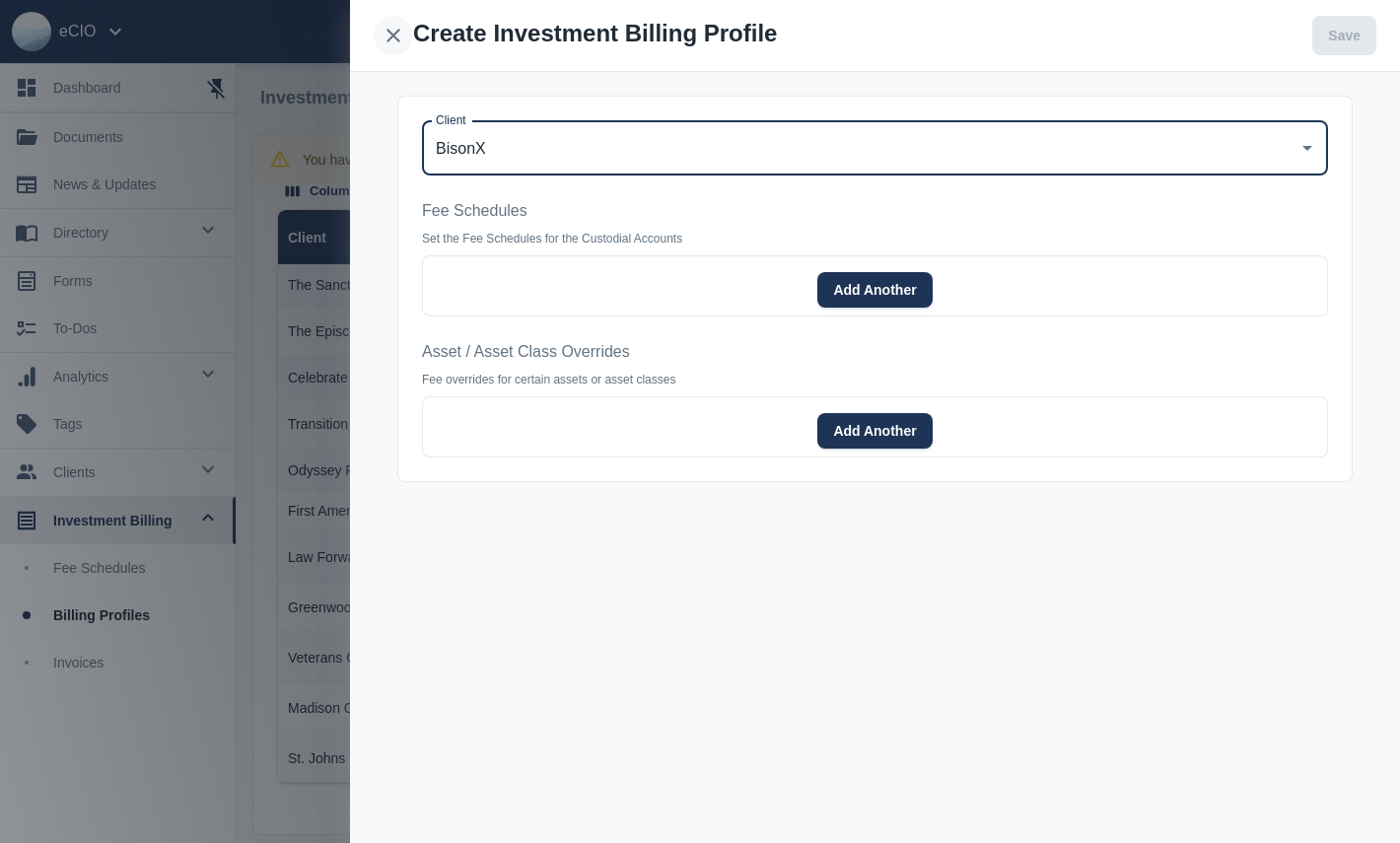 click at bounding box center [393, 35] 